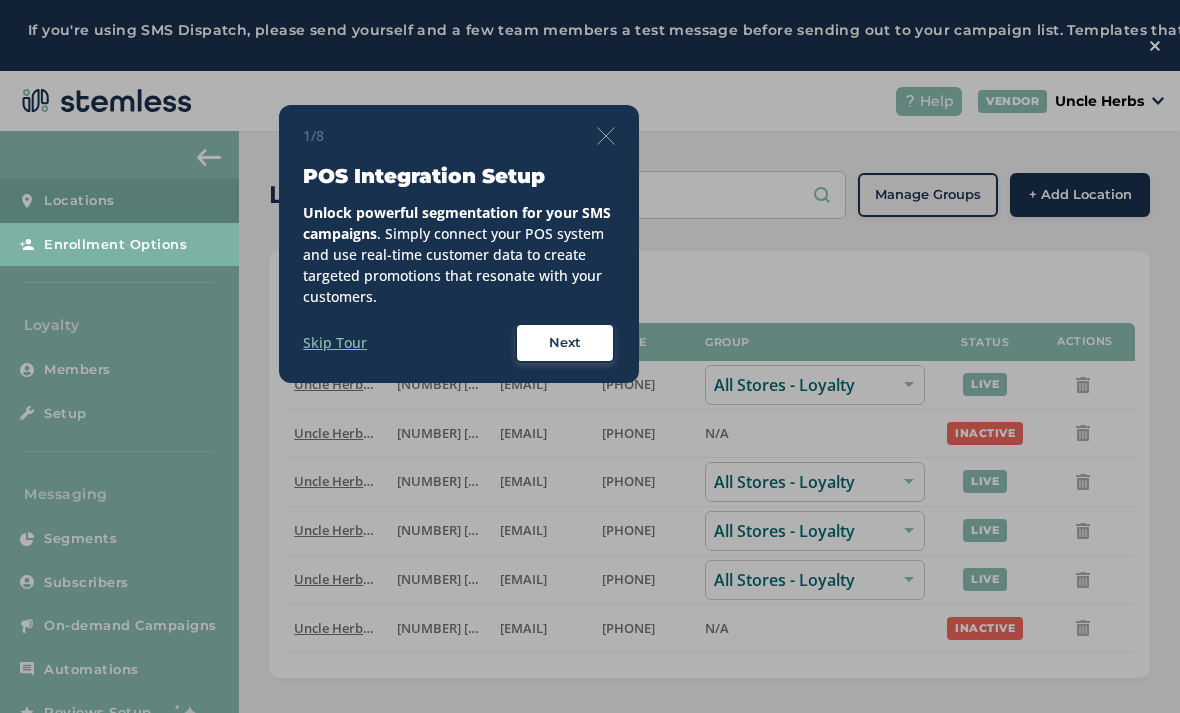 scroll, scrollTop: 0, scrollLeft: 0, axis: both 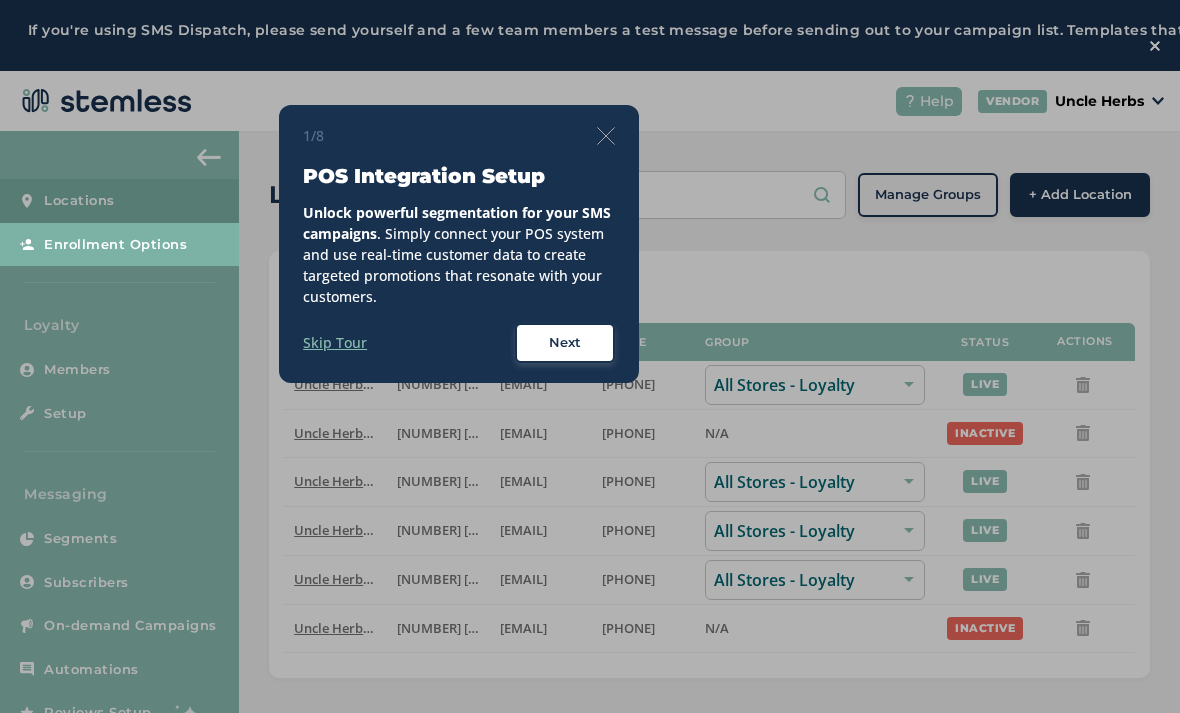 click on "1/8 POS Integration Setup Unlock powerful segmentation for your SMS campaigns . Simply connect your POS system and use real-time customer data to create targeted promotions that resonate with your customers. Skip Tour Next" at bounding box center [459, 244] 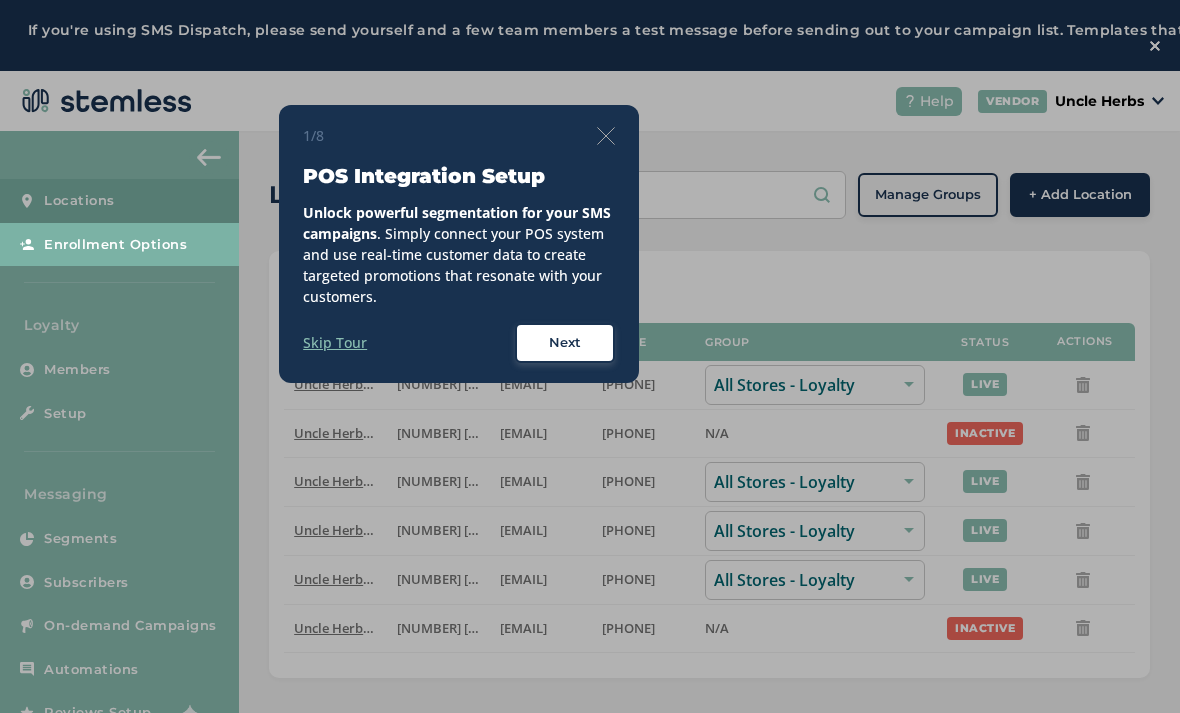 click at bounding box center [606, 136] 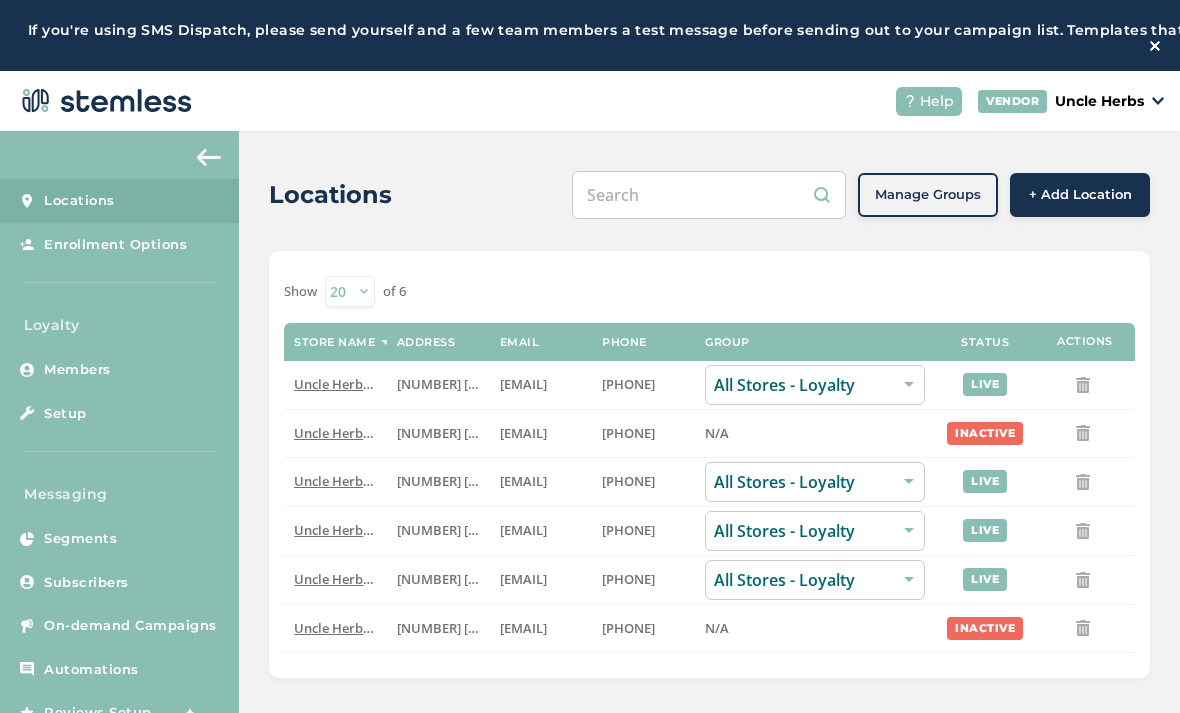 click on "Help  VENDOR   [NAME]" at bounding box center (590, 101) 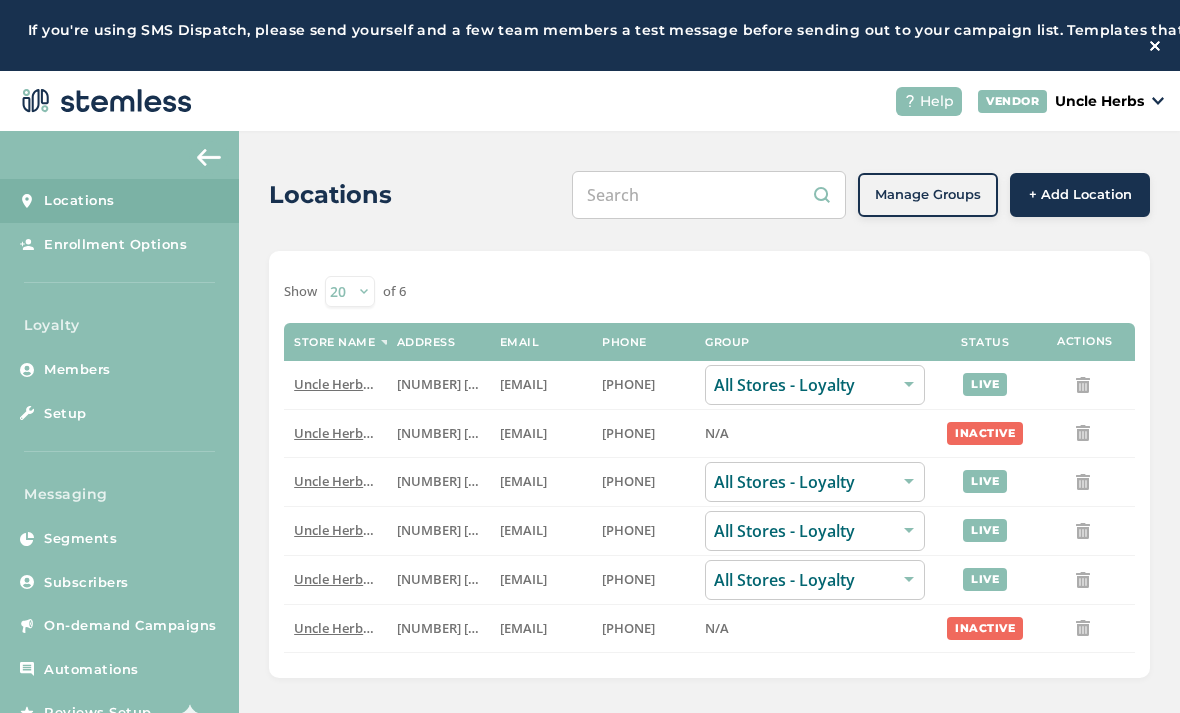 click at bounding box center [709, 195] 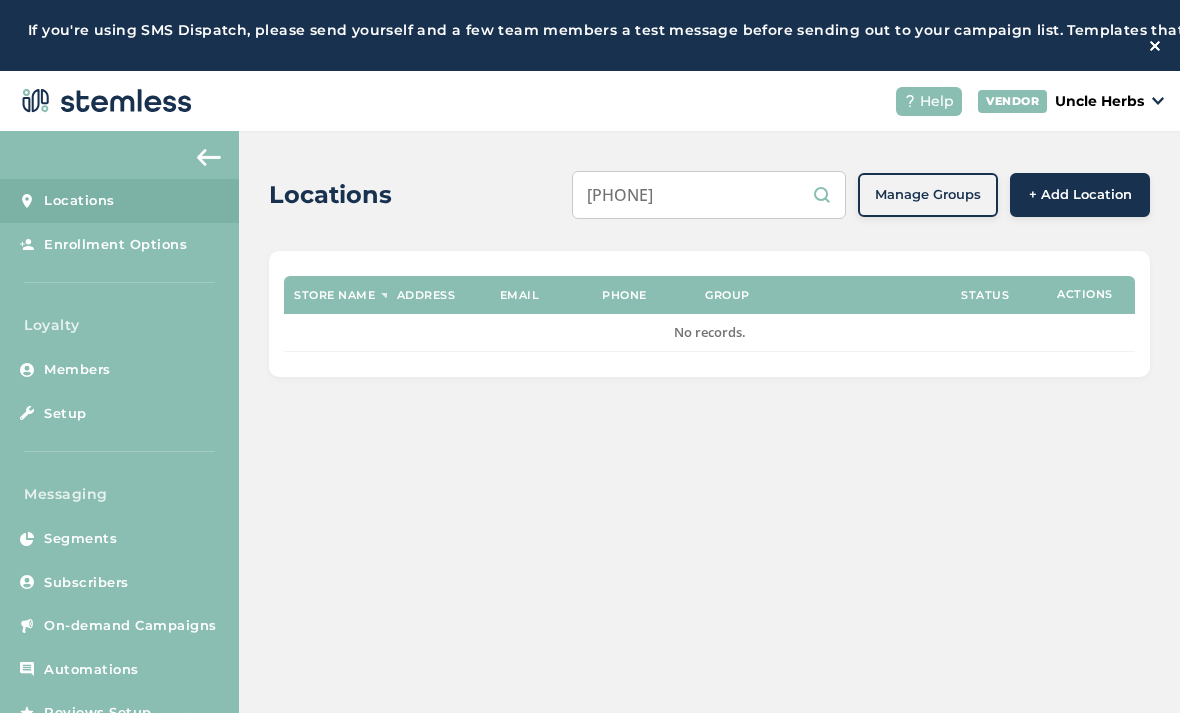 click on "[PHONE]" at bounding box center (709, 195) 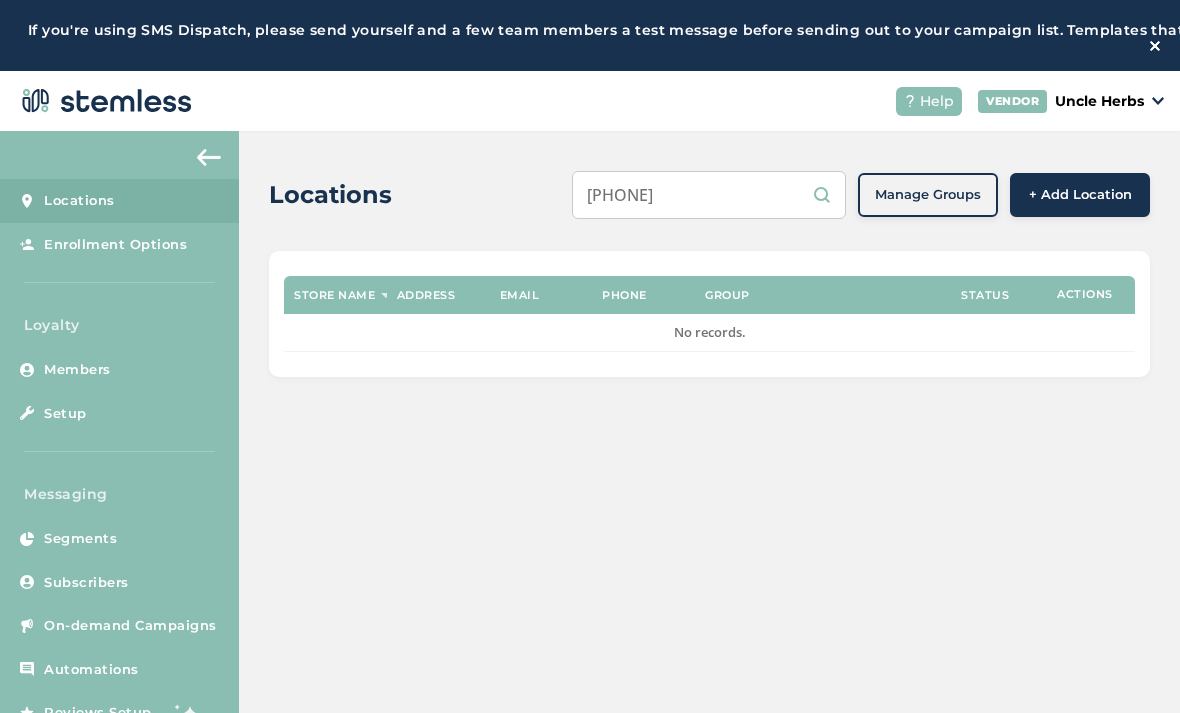 type on "[PHONE]" 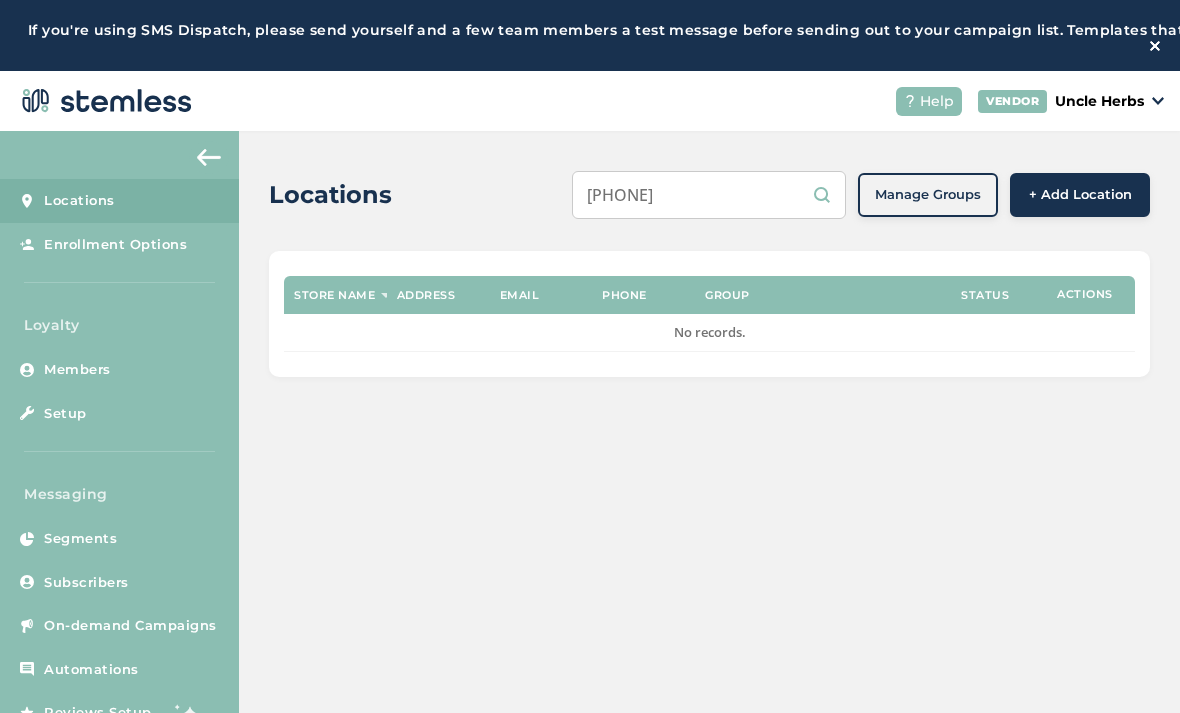 click on "[PHONE]" at bounding box center [709, 195] 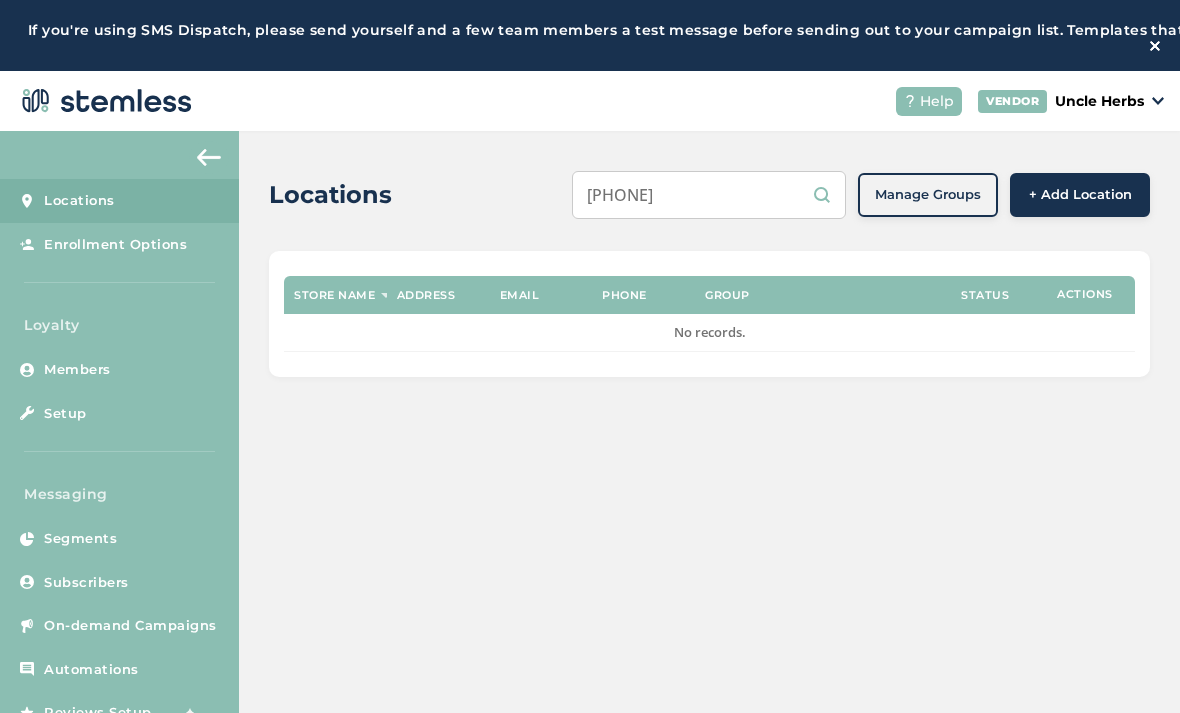 click on "[PHONE]" at bounding box center (709, 195) 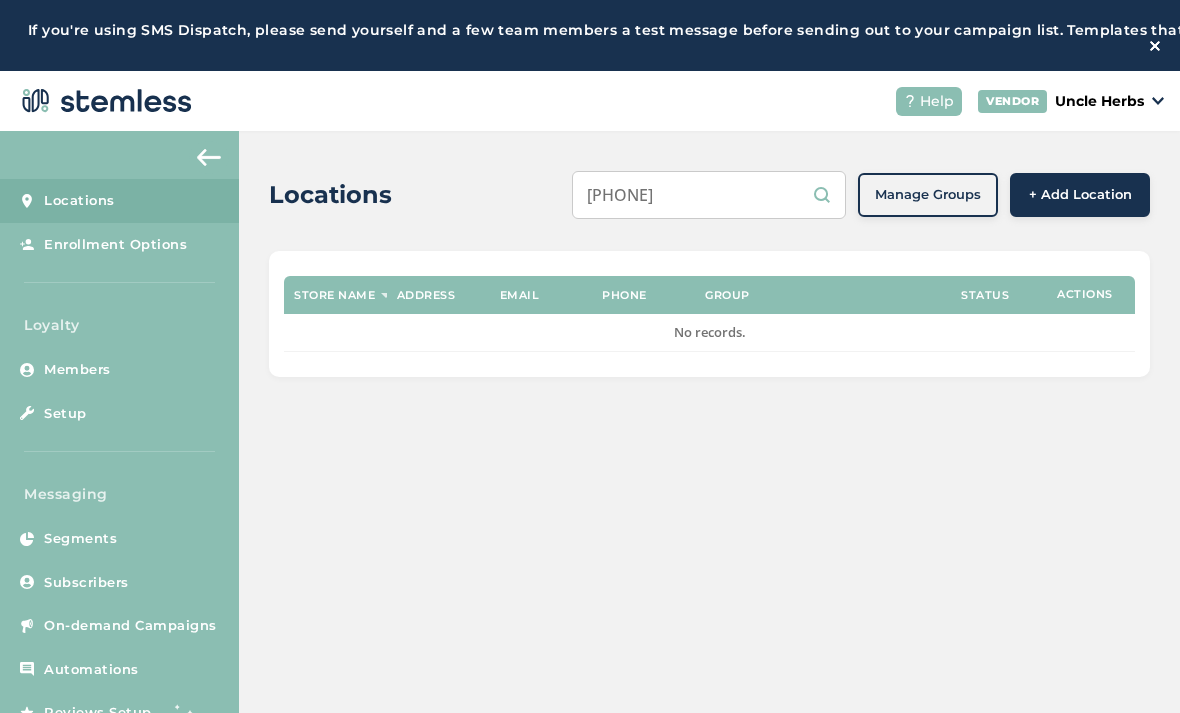 click on "[PHONE]" at bounding box center (709, 195) 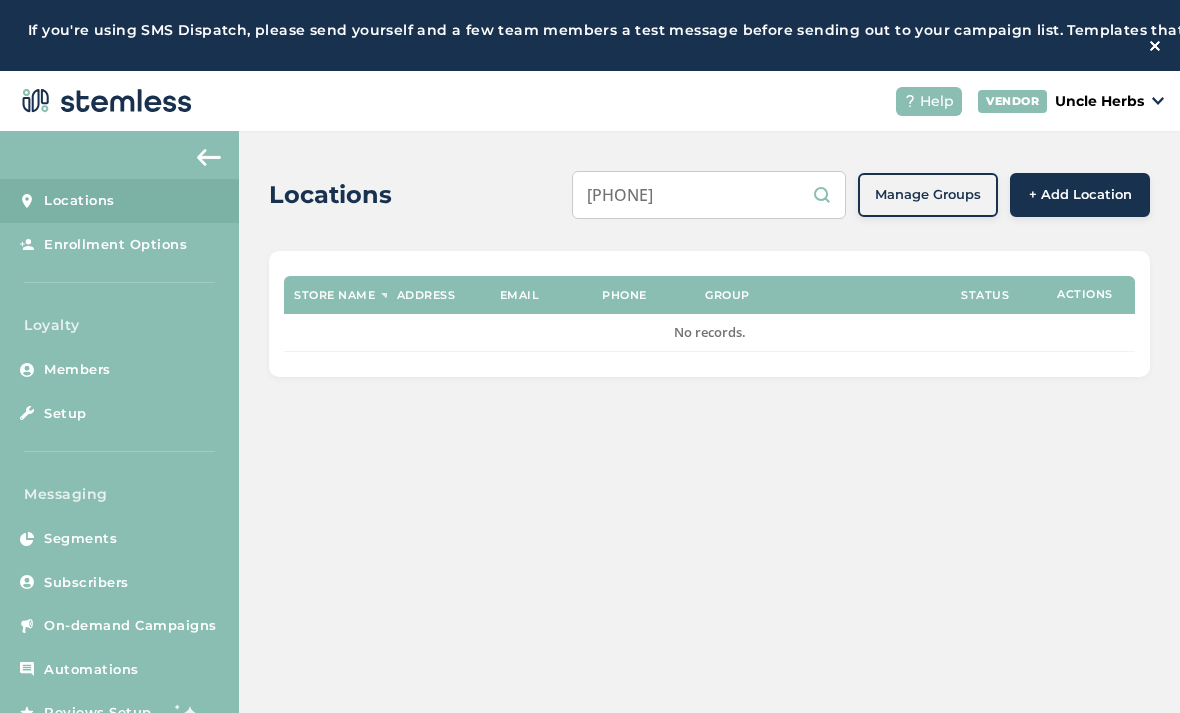 click on "[PHONE]" at bounding box center (709, 195) 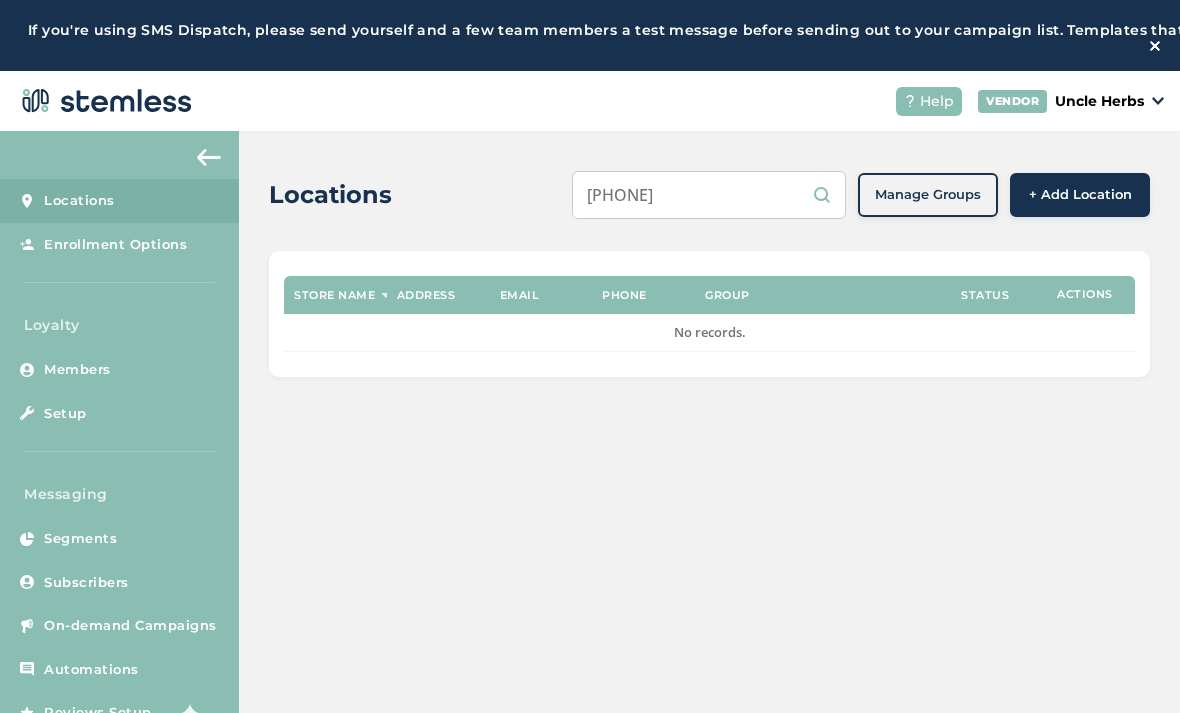 click on "[PHONE]" at bounding box center (709, 195) 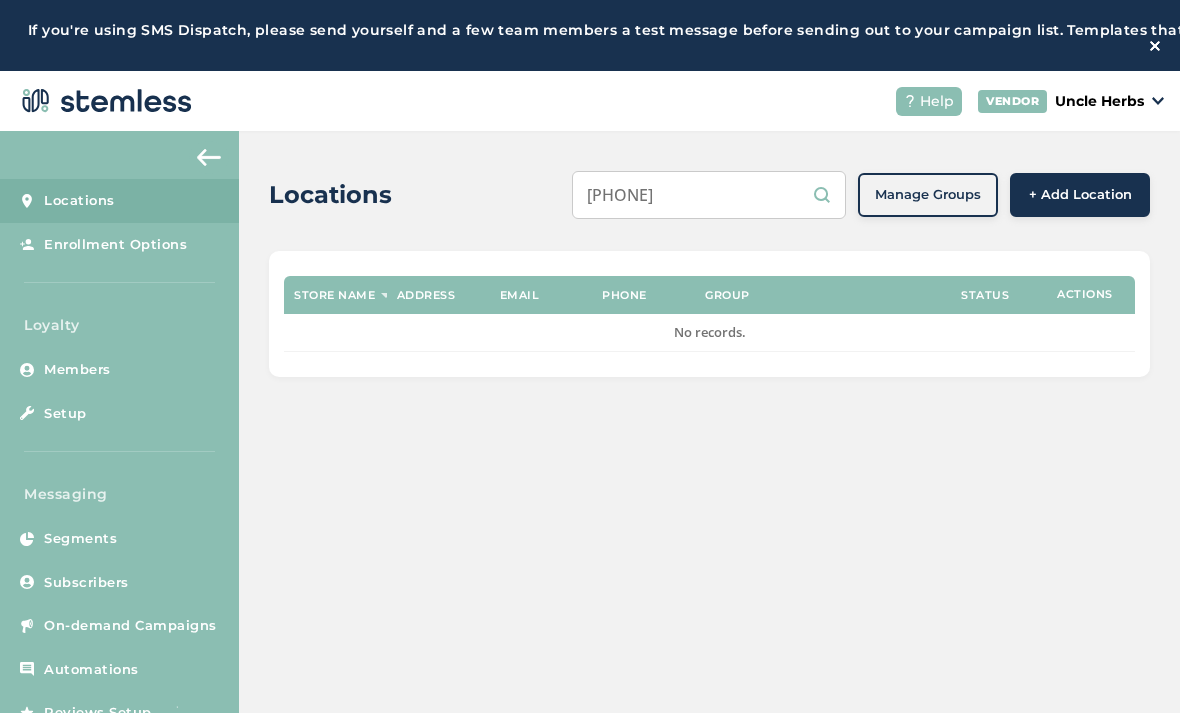 click on "[PHONE]" at bounding box center [709, 195] 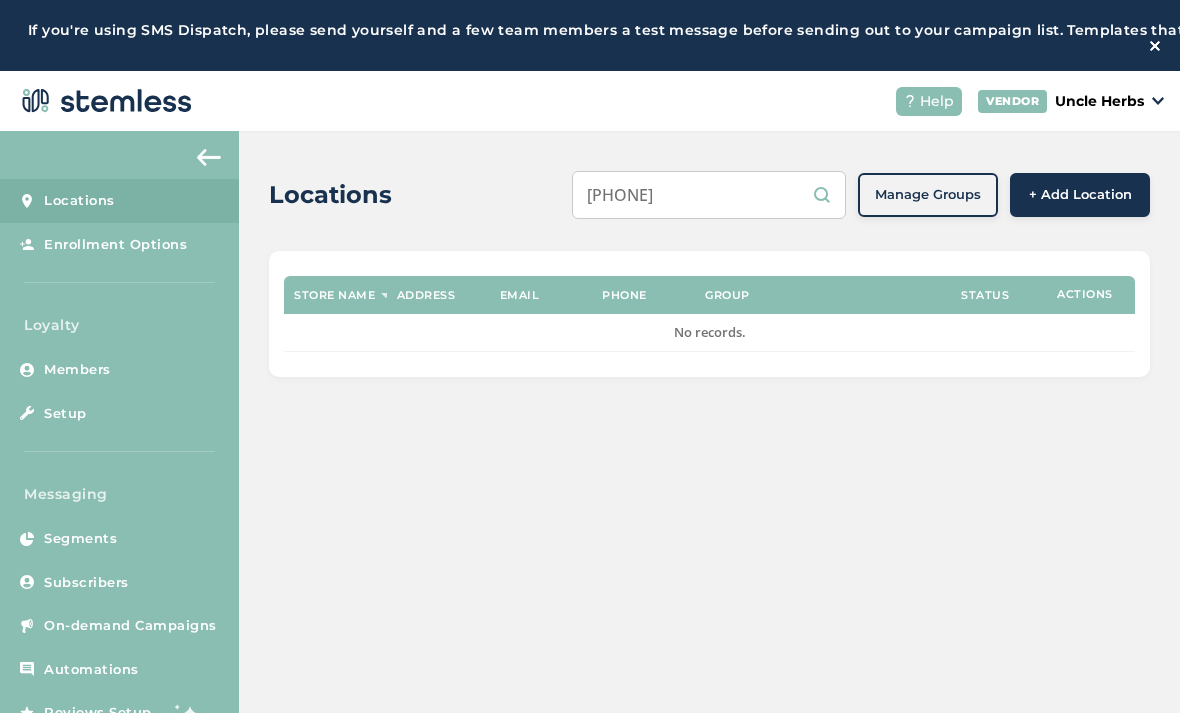 click on "[PHONE]" at bounding box center (709, 195) 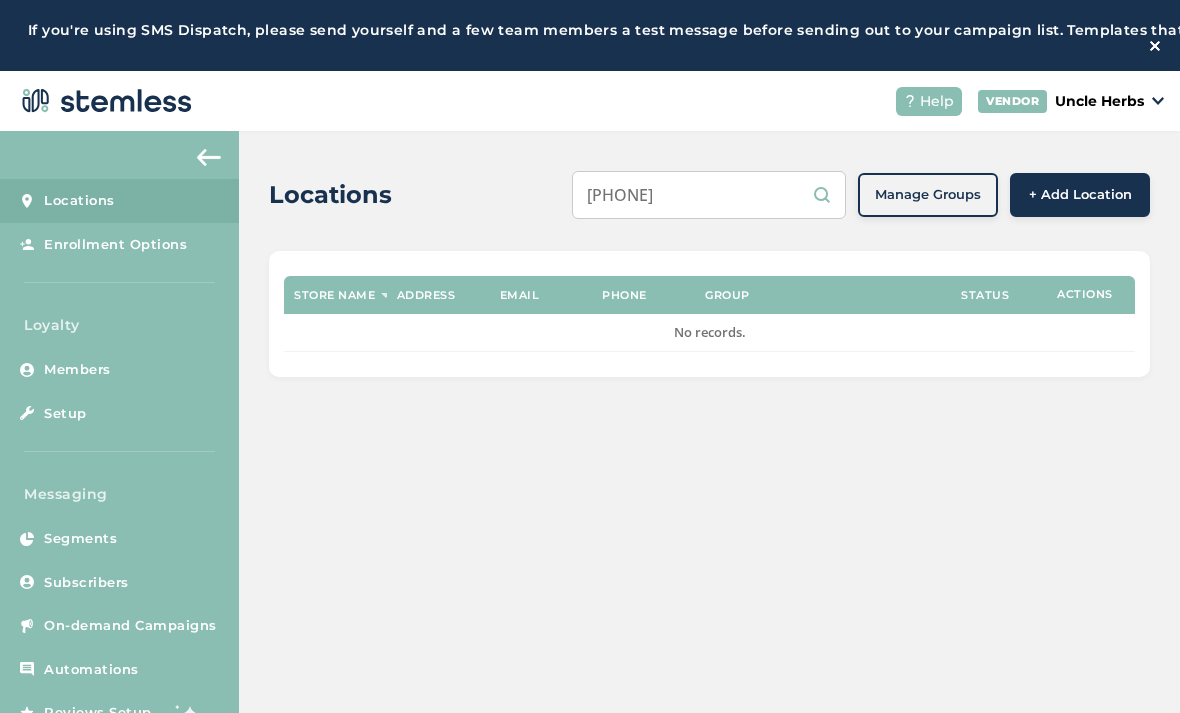 click on "[PHONE]" at bounding box center (709, 195) 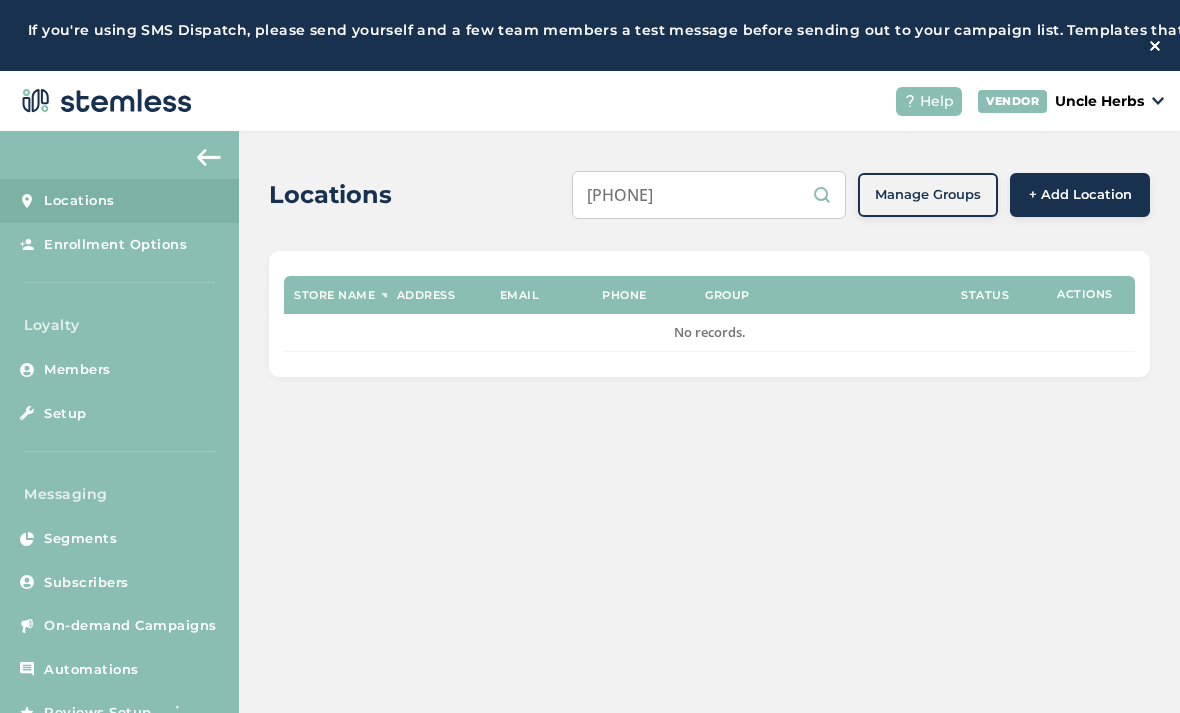 click on "[PHONE]" at bounding box center (709, 195) 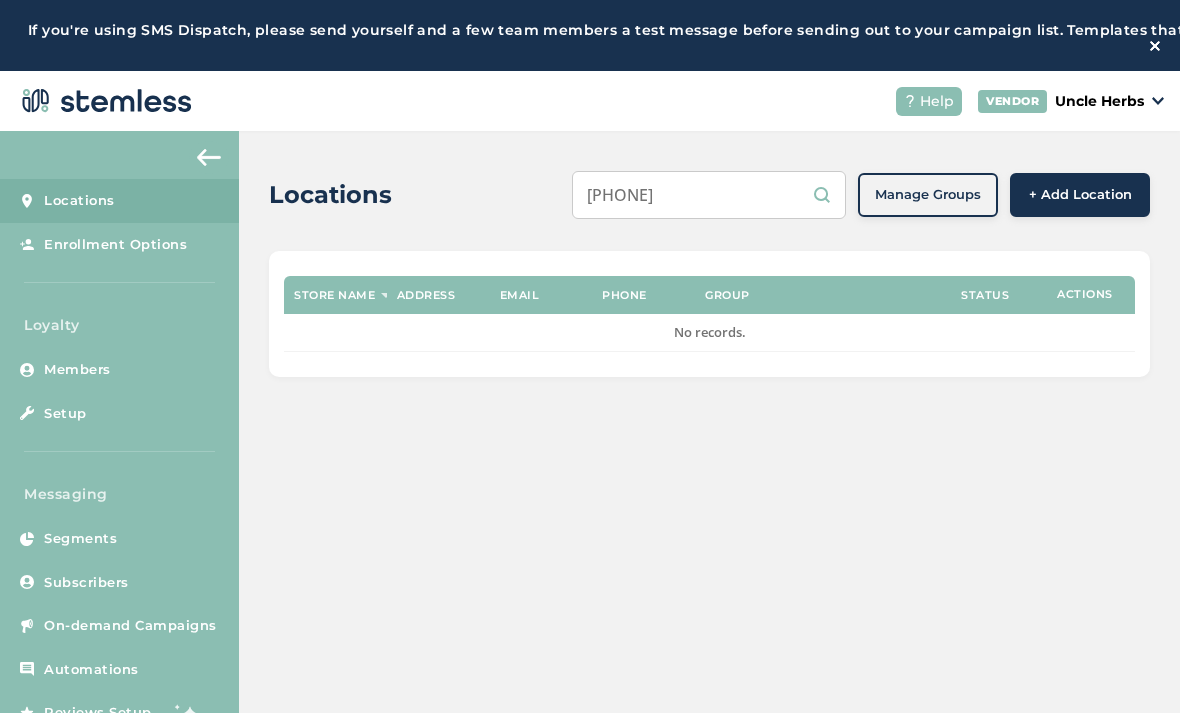 click on "[PHONE]" at bounding box center [709, 195] 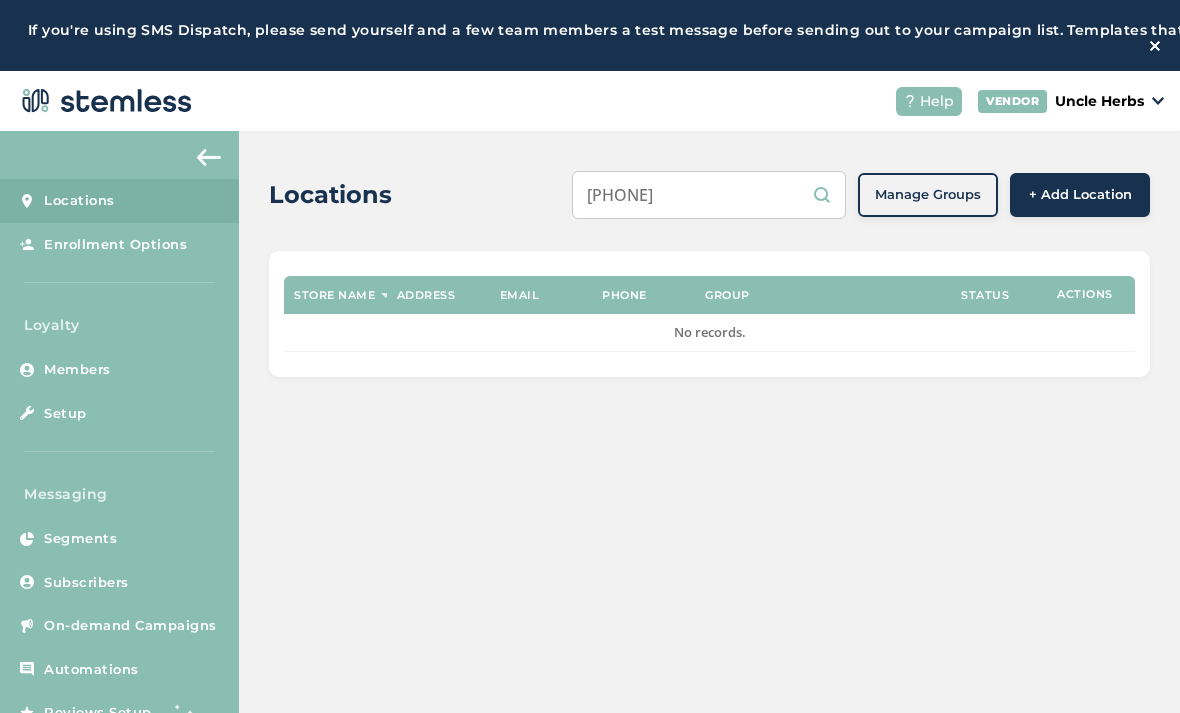 click on "[PHONE]" at bounding box center [709, 195] 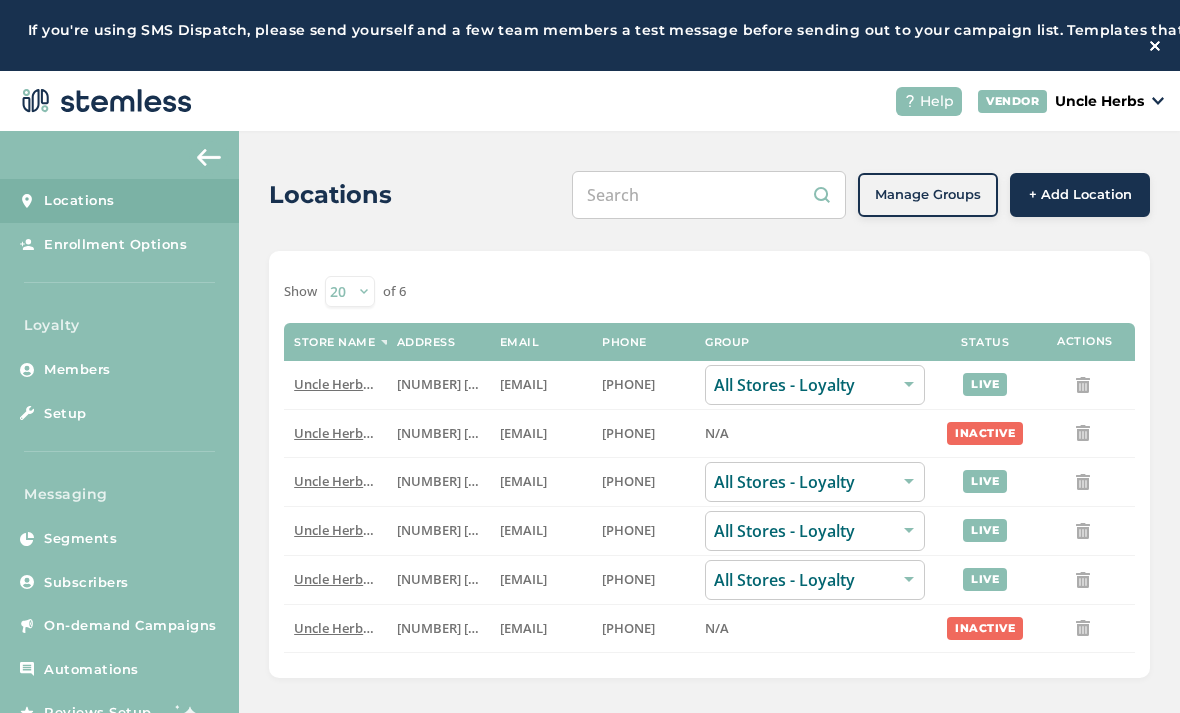 scroll, scrollTop: 0, scrollLeft: 0, axis: both 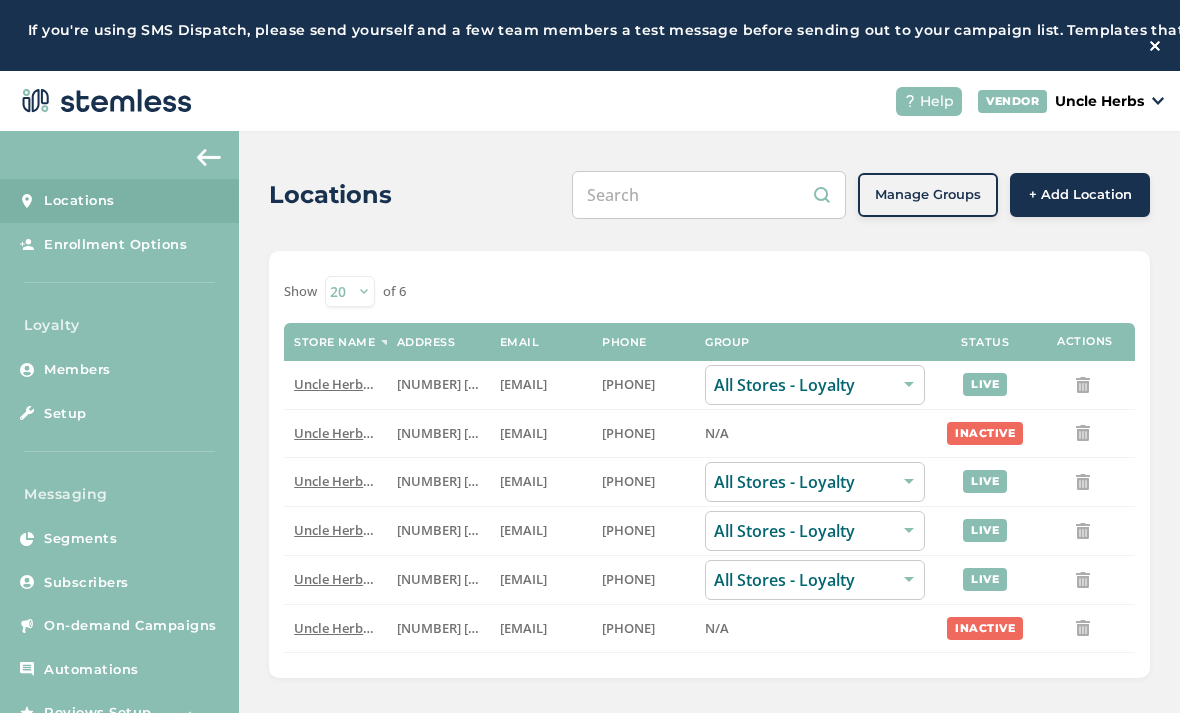 click at bounding box center [709, 195] 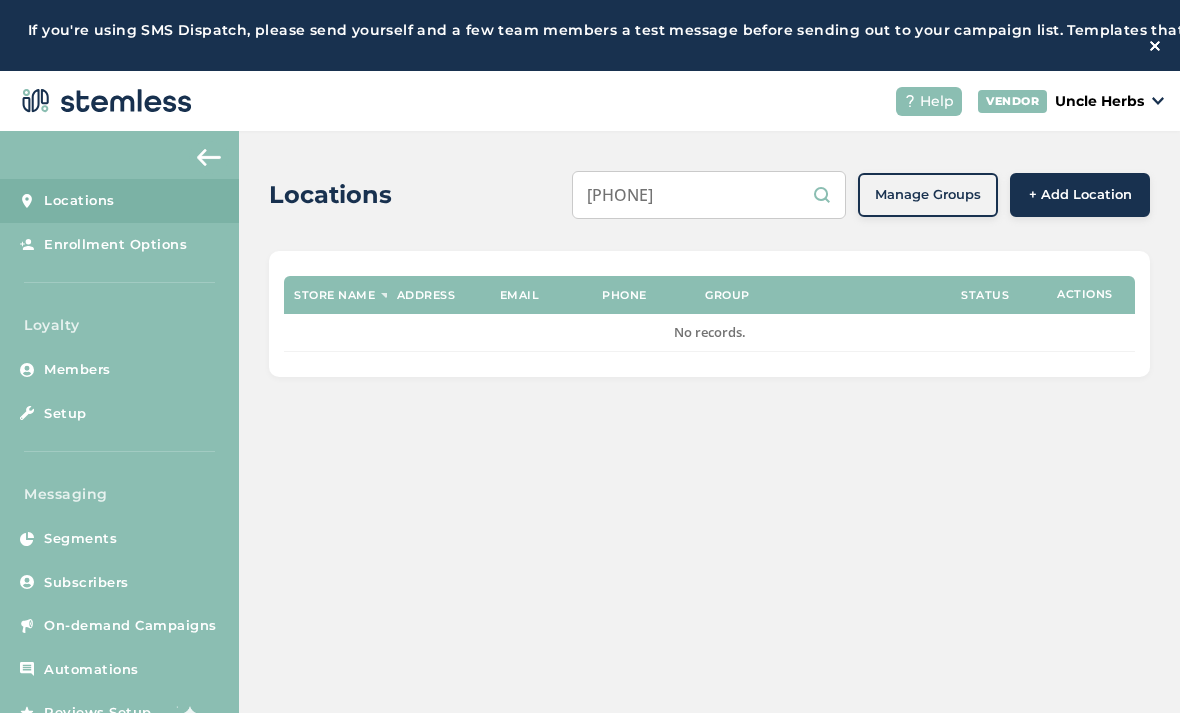 type on "[PHONE]" 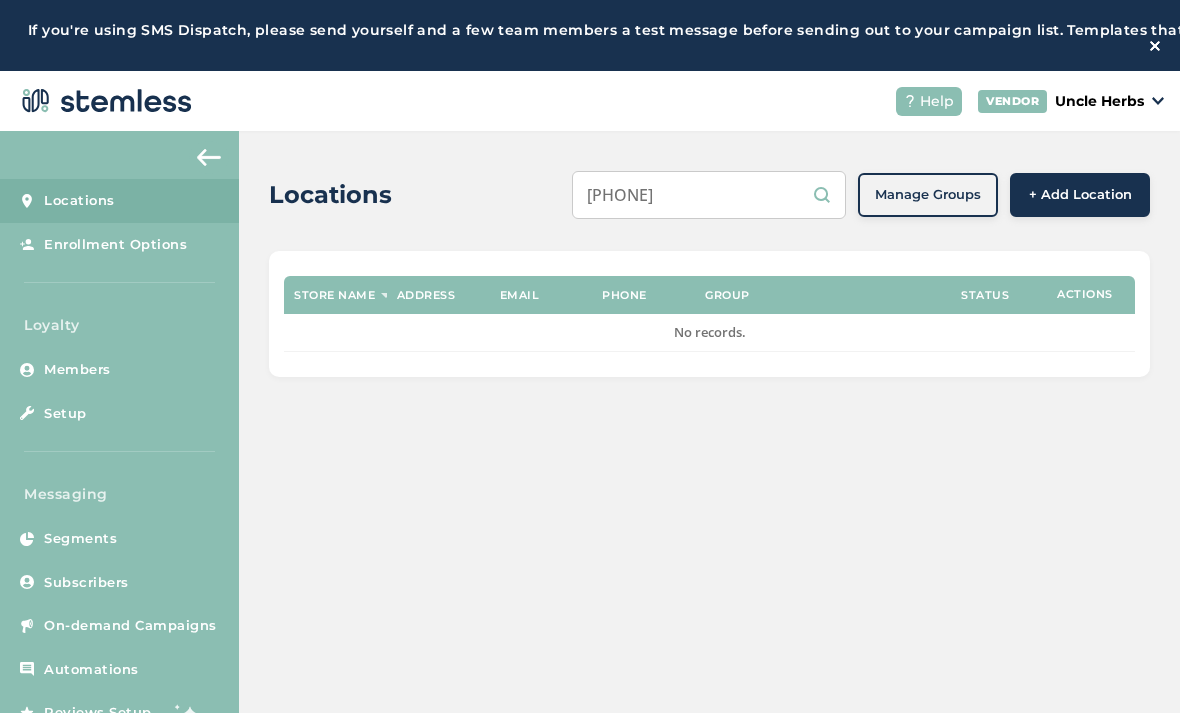 scroll, scrollTop: 3, scrollLeft: 0, axis: vertical 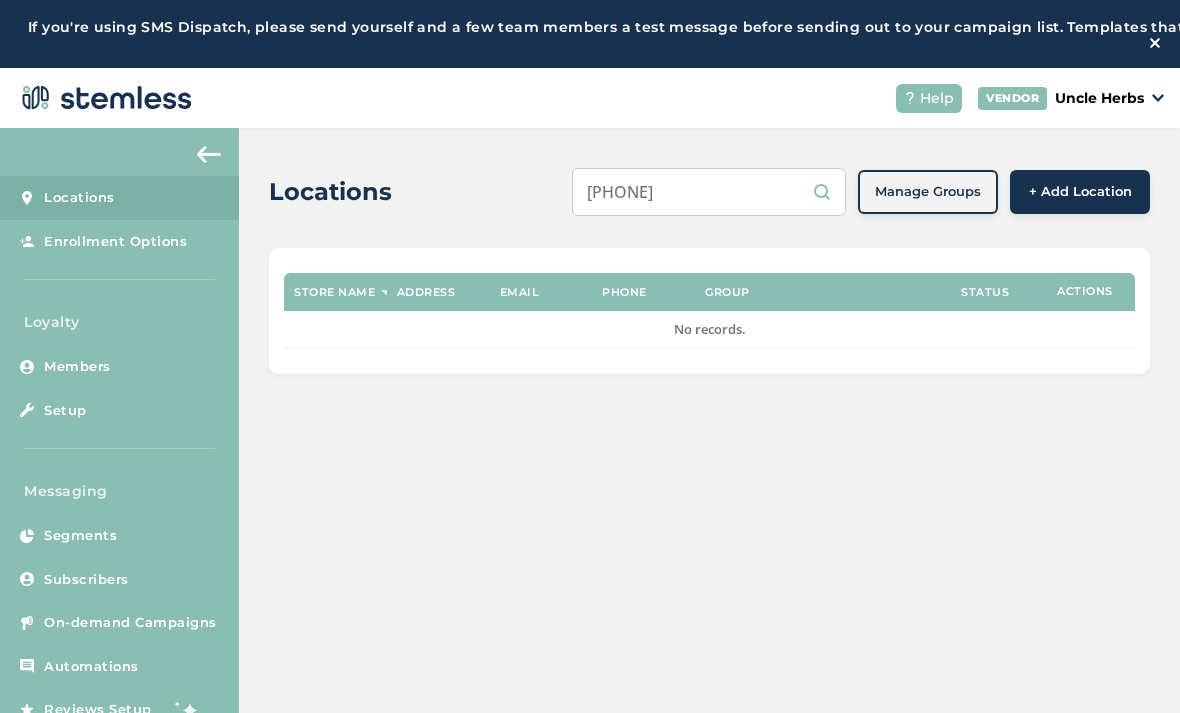 click on "Subscribers" at bounding box center (119, 580) 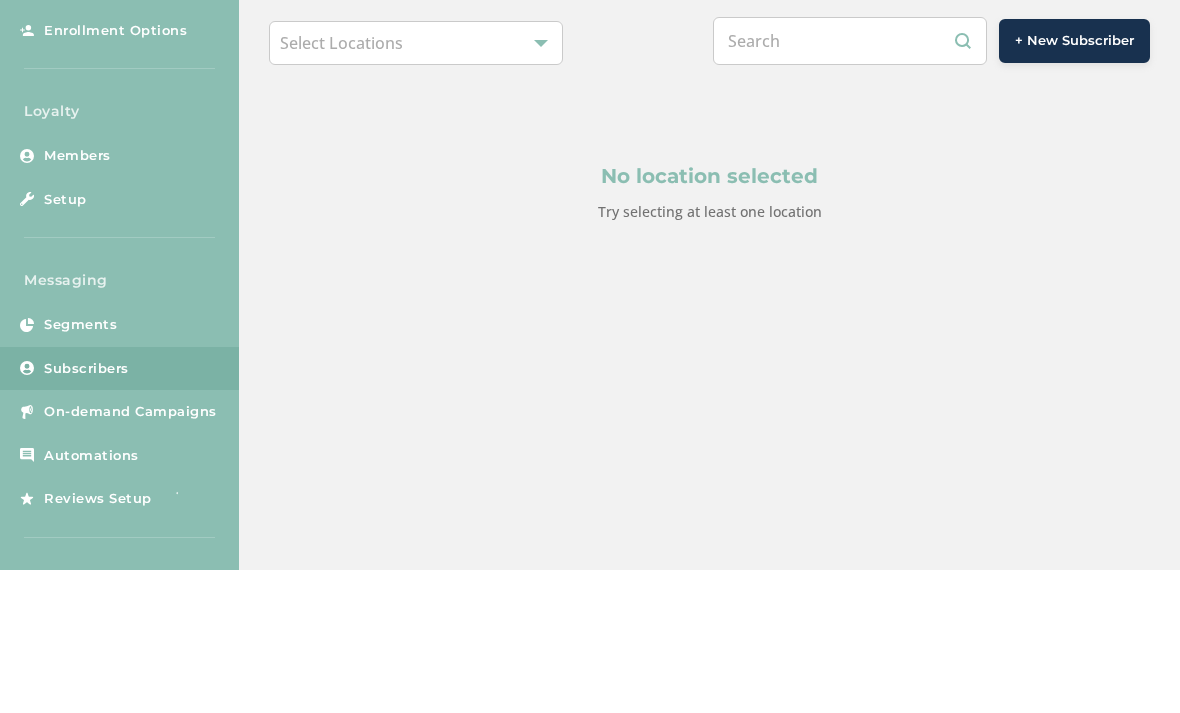 scroll, scrollTop: 71, scrollLeft: 0, axis: vertical 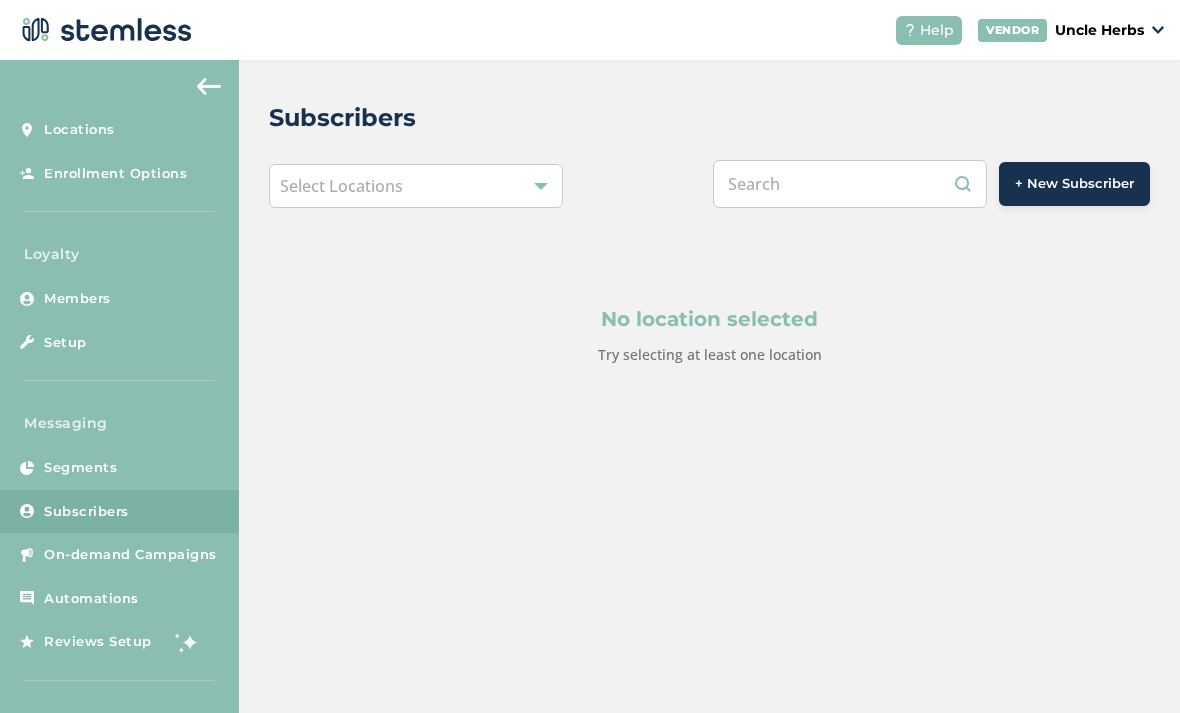 click at bounding box center [850, 184] 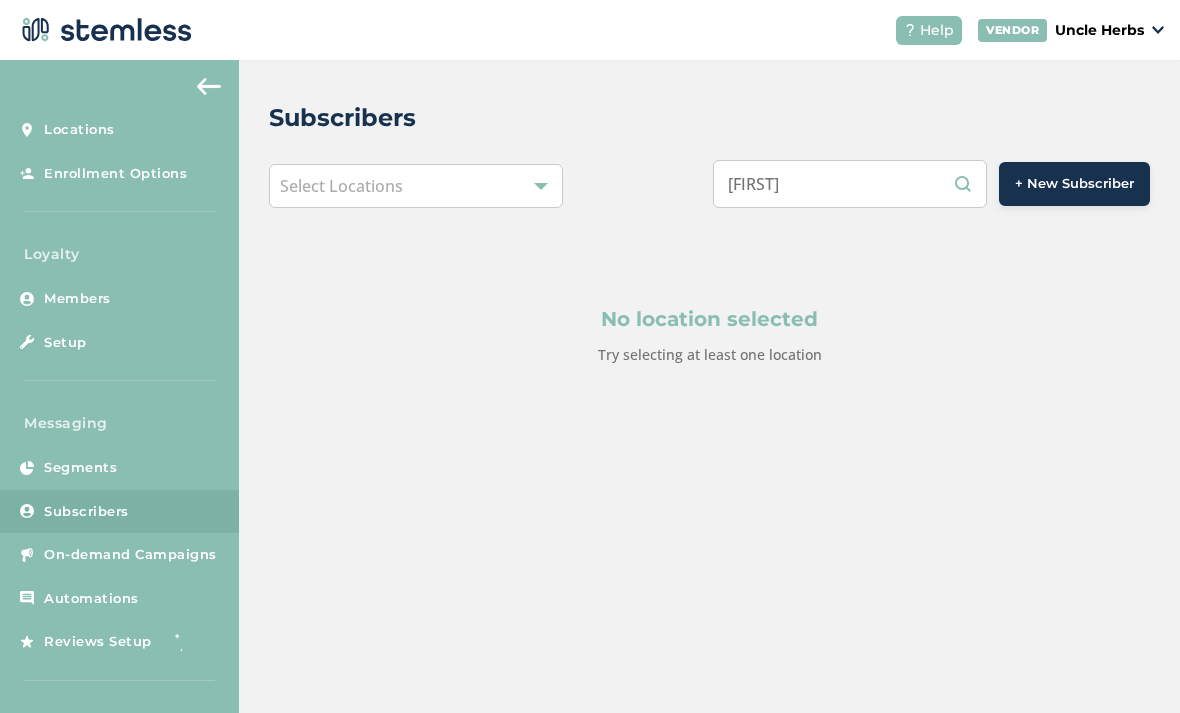 type on "[FIRST]" 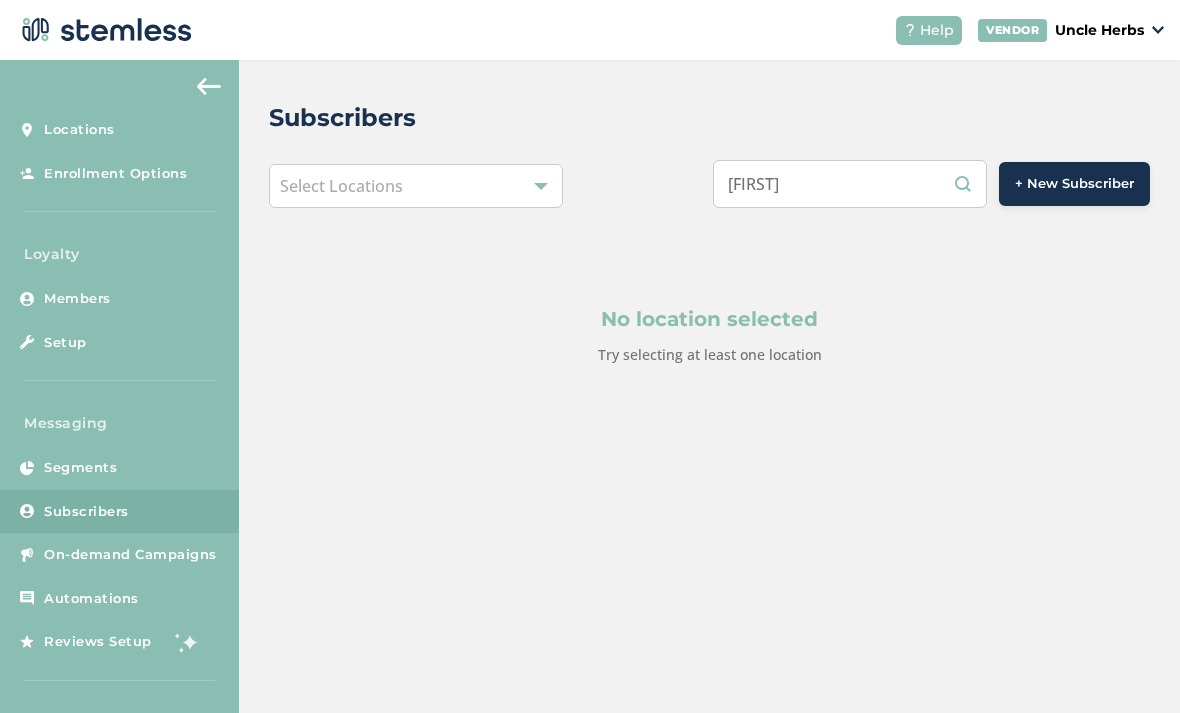click at bounding box center (541, 186) 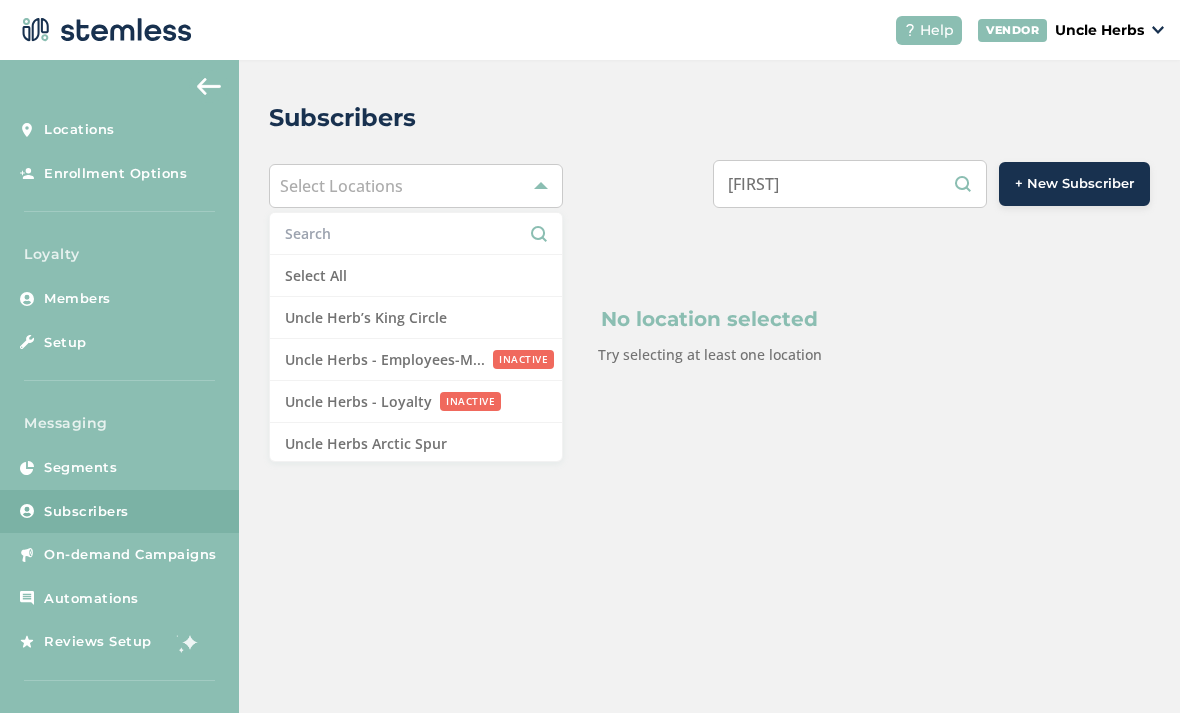 click on "Select All" at bounding box center [416, 276] 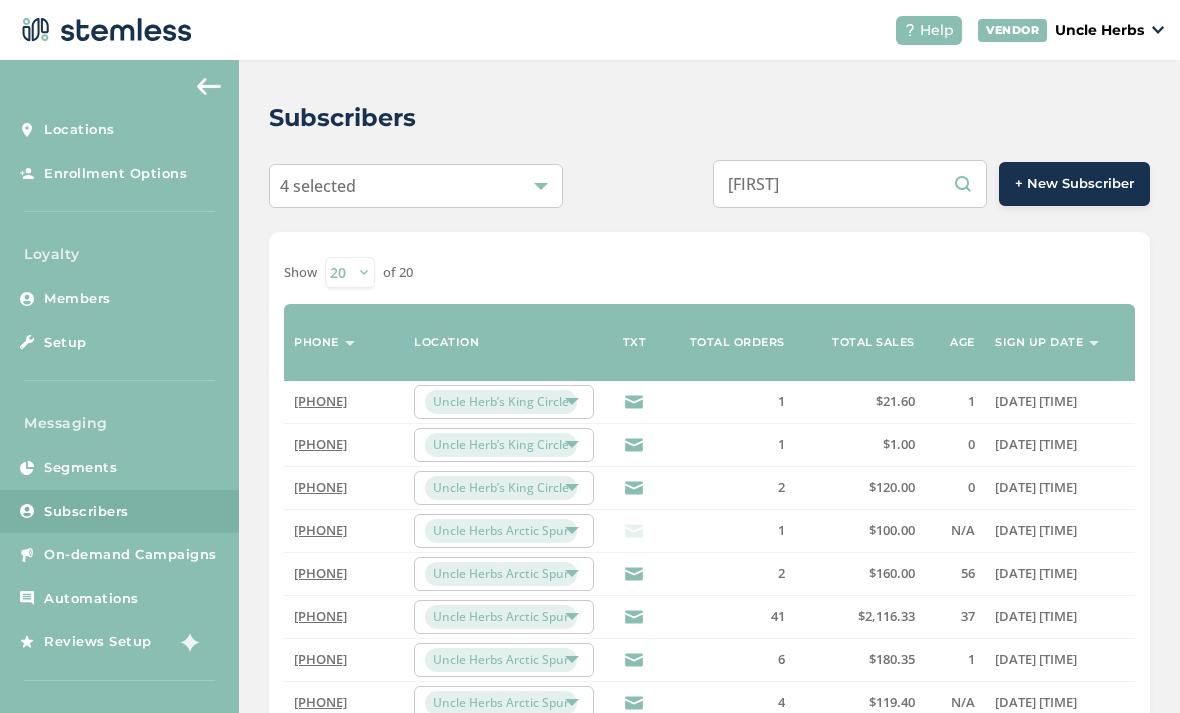 click on "Subscribers" at bounding box center [701, 118] 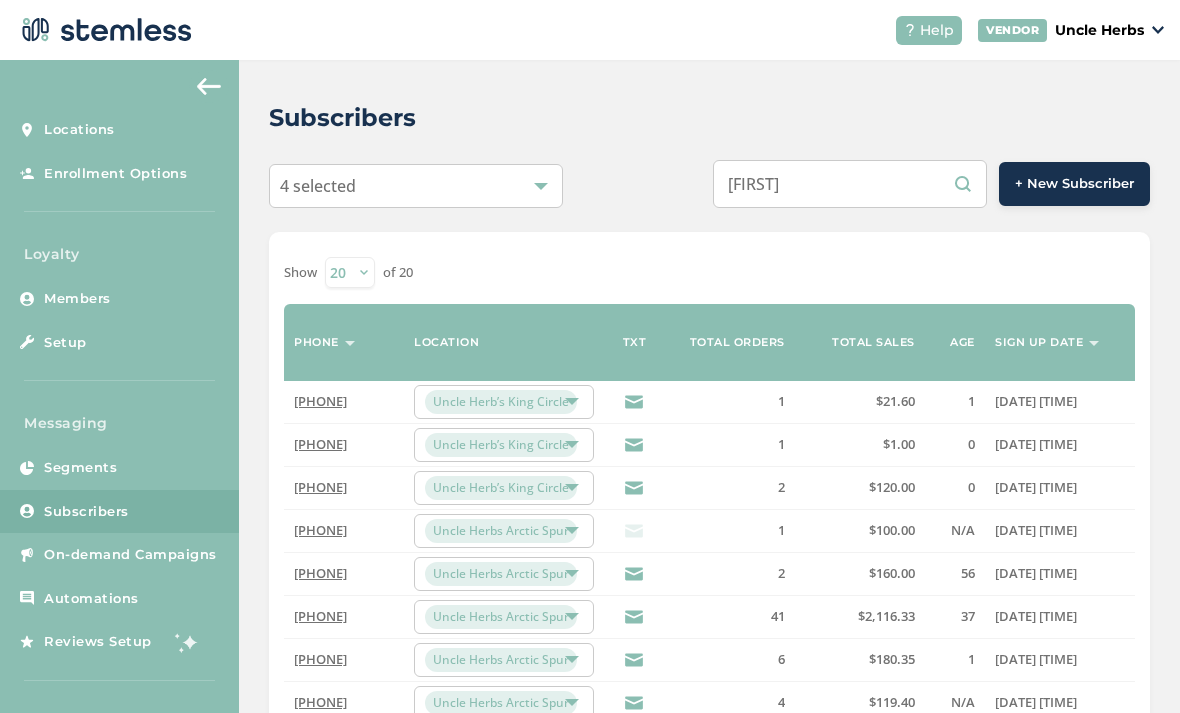 scroll, scrollTop: 0, scrollLeft: 0, axis: both 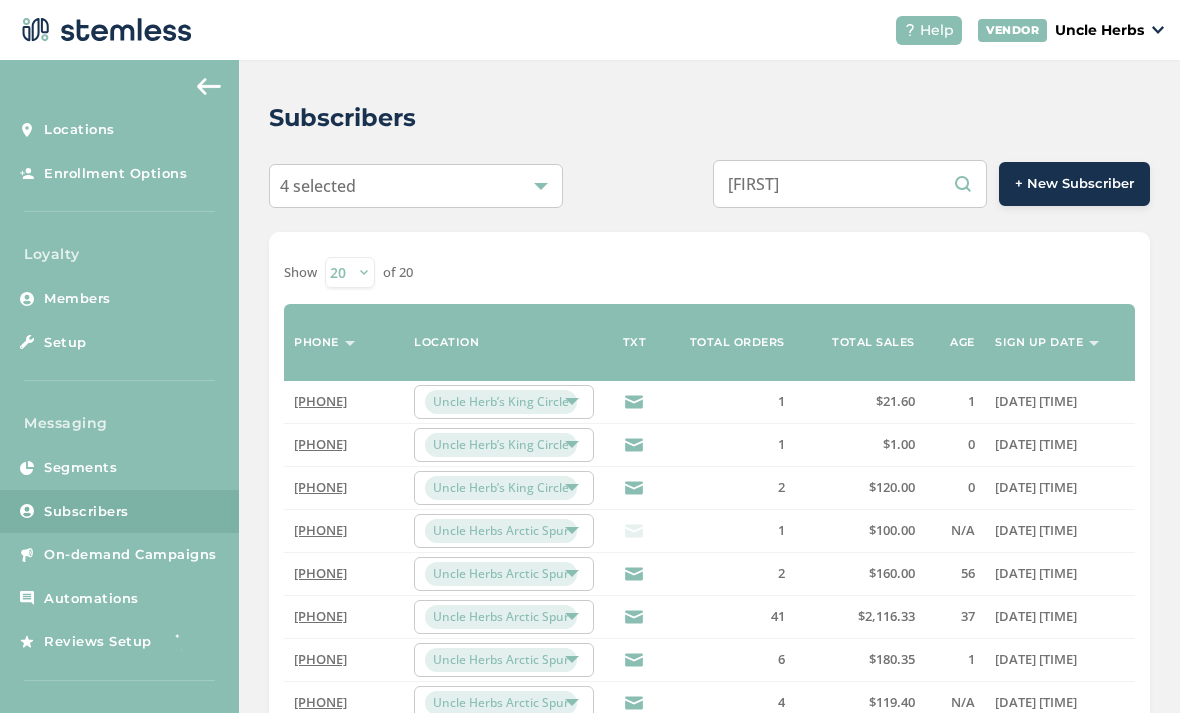 click on "Setup" at bounding box center (119, 343) 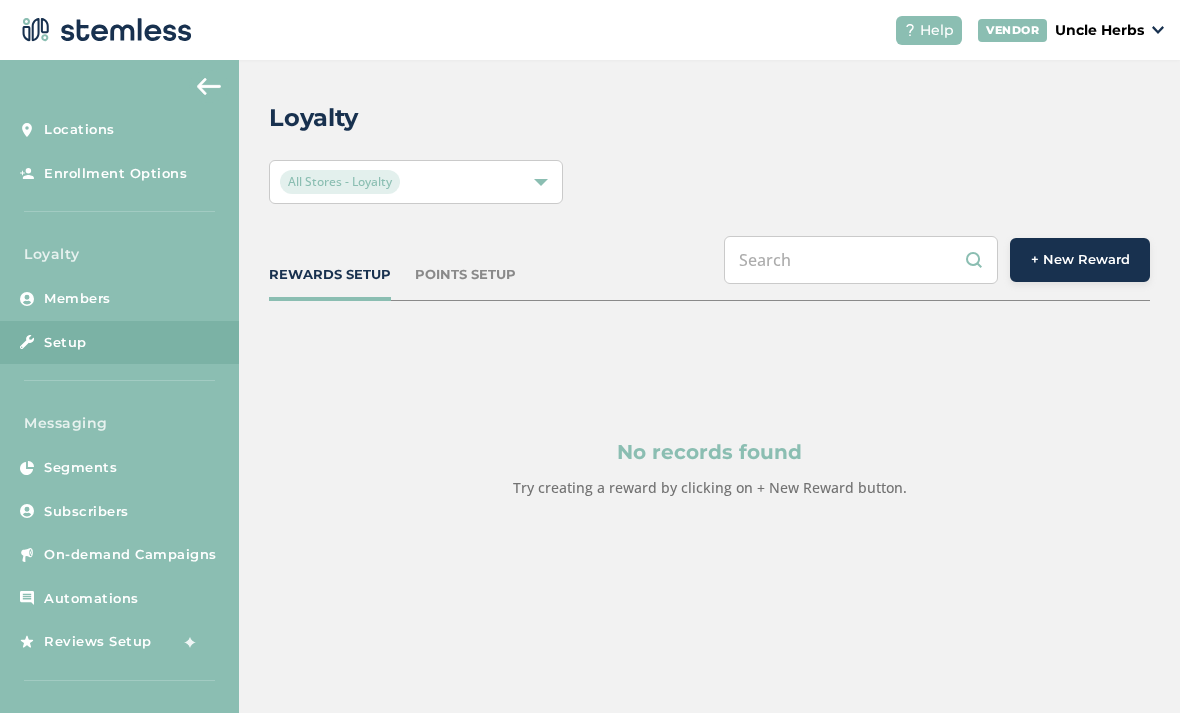 click at bounding box center [861, 260] 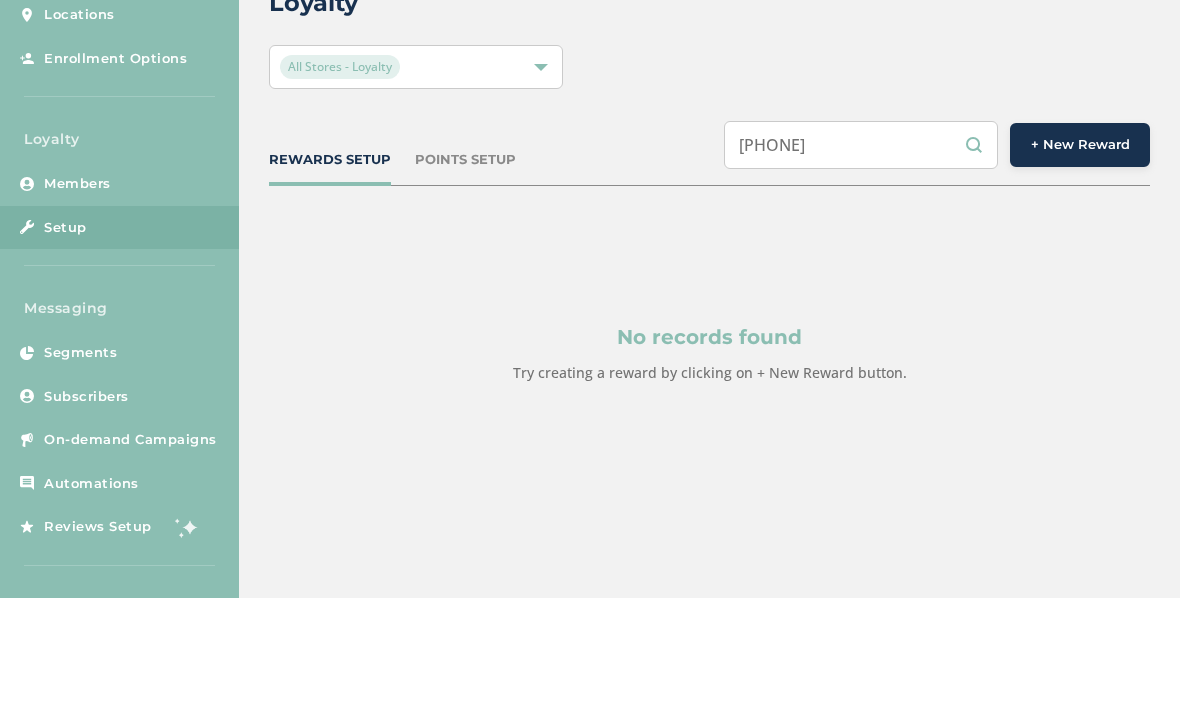 scroll, scrollTop: 135, scrollLeft: 0, axis: vertical 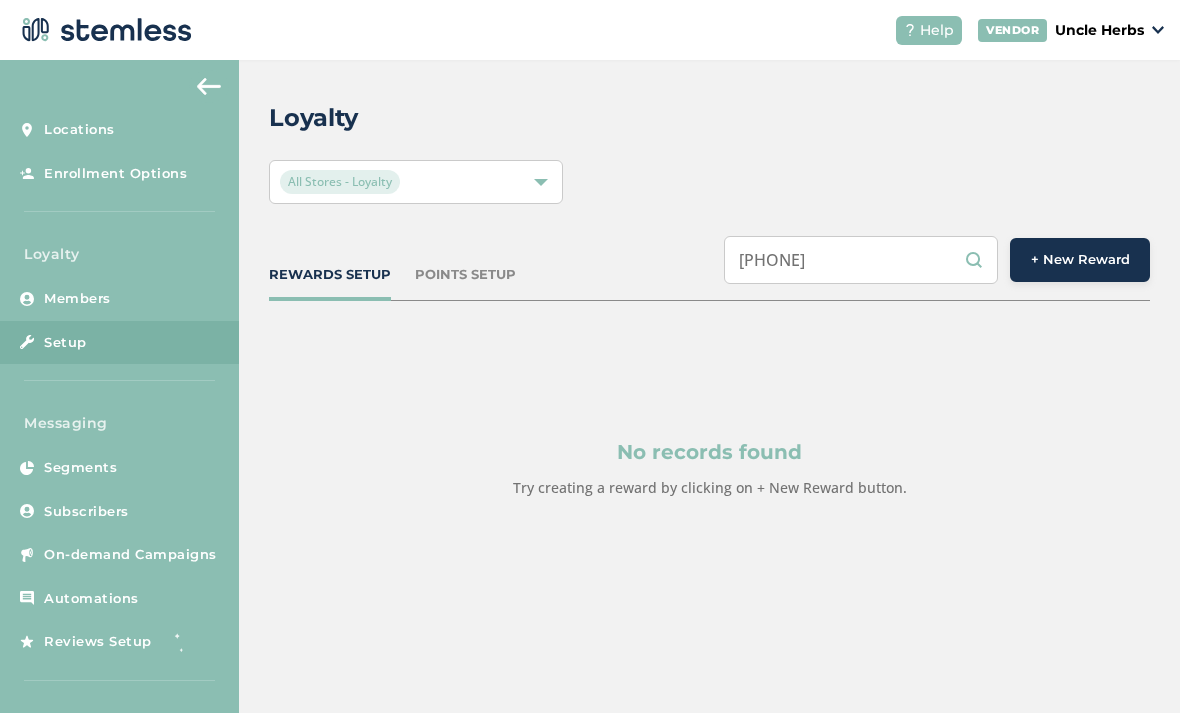 type on "[PHONE]" 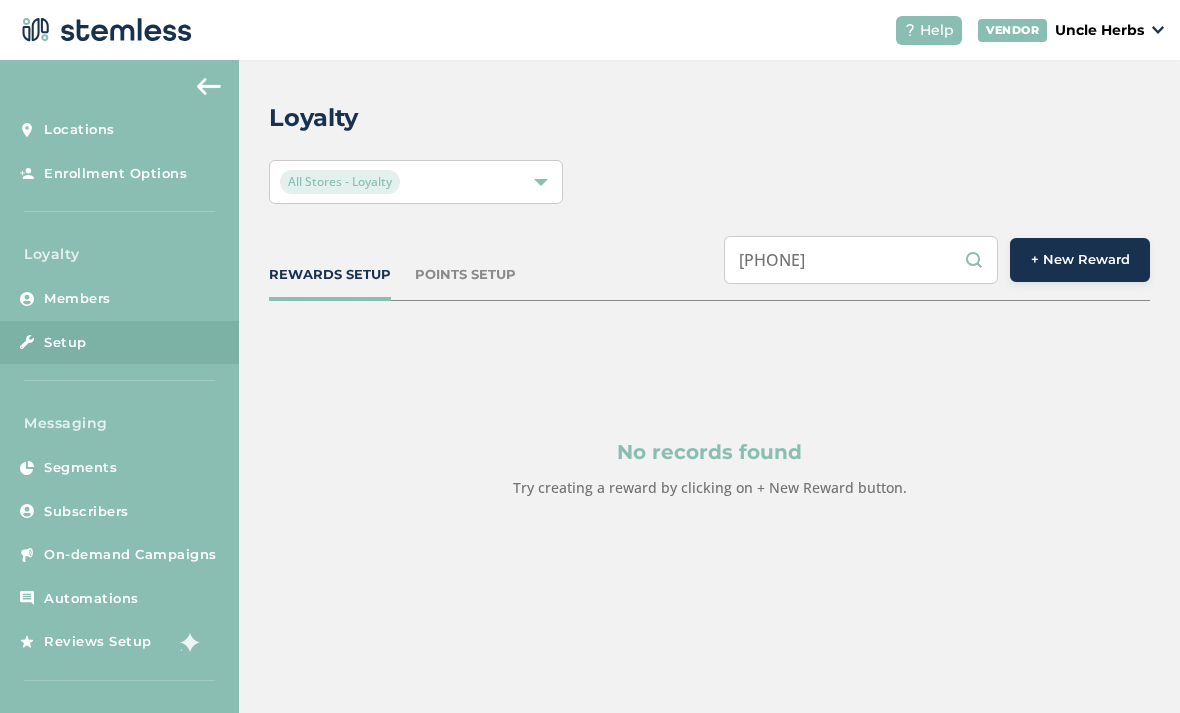 click on "Members" at bounding box center [77, 299] 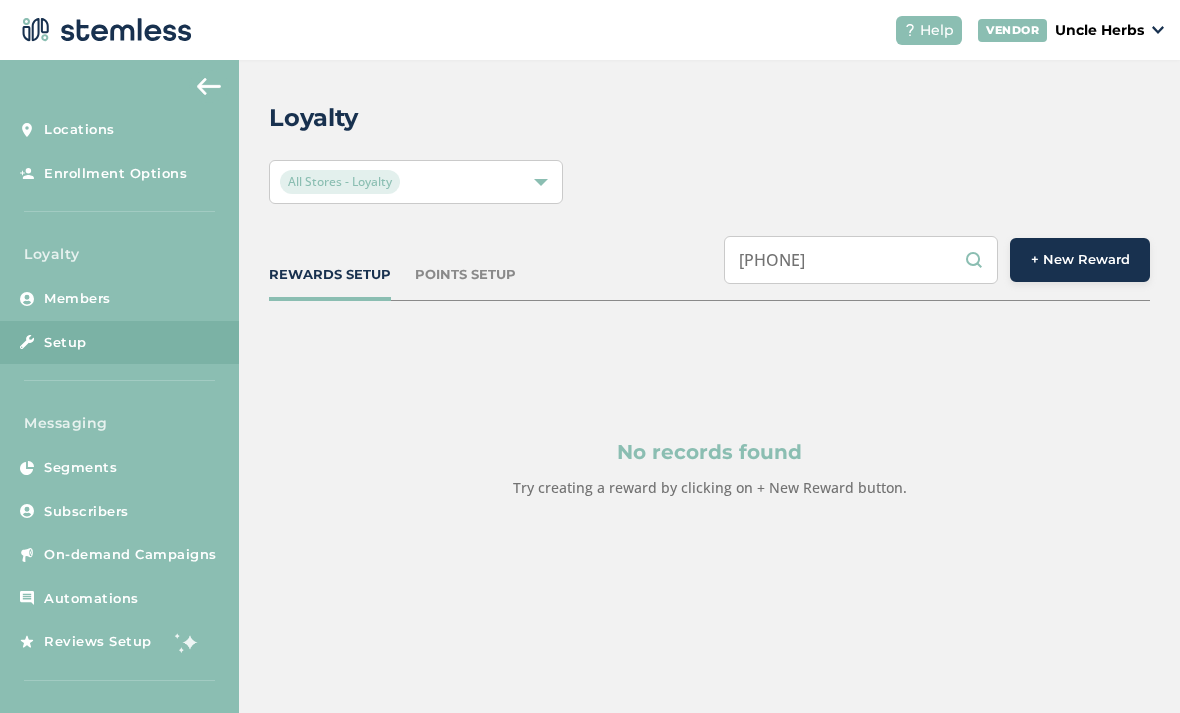 scroll, scrollTop: 5, scrollLeft: 0, axis: vertical 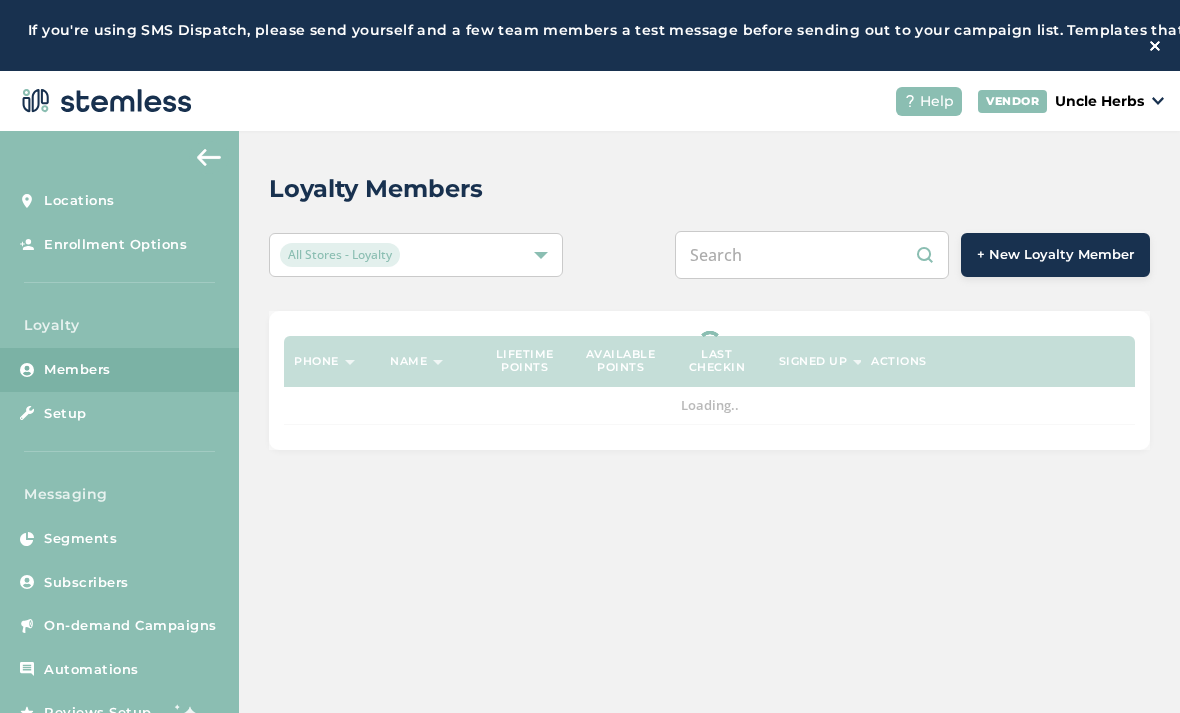 click at bounding box center (812, 255) 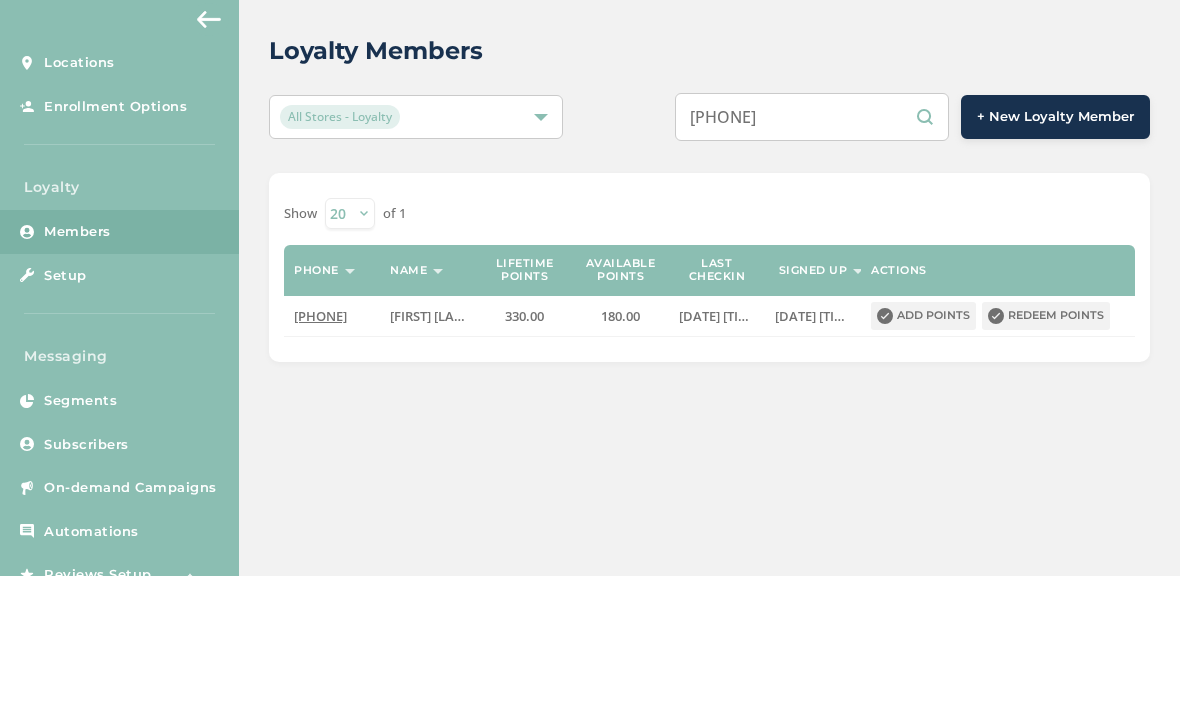 click on "Loyalty   Members   Setup" at bounding box center (119, 383) 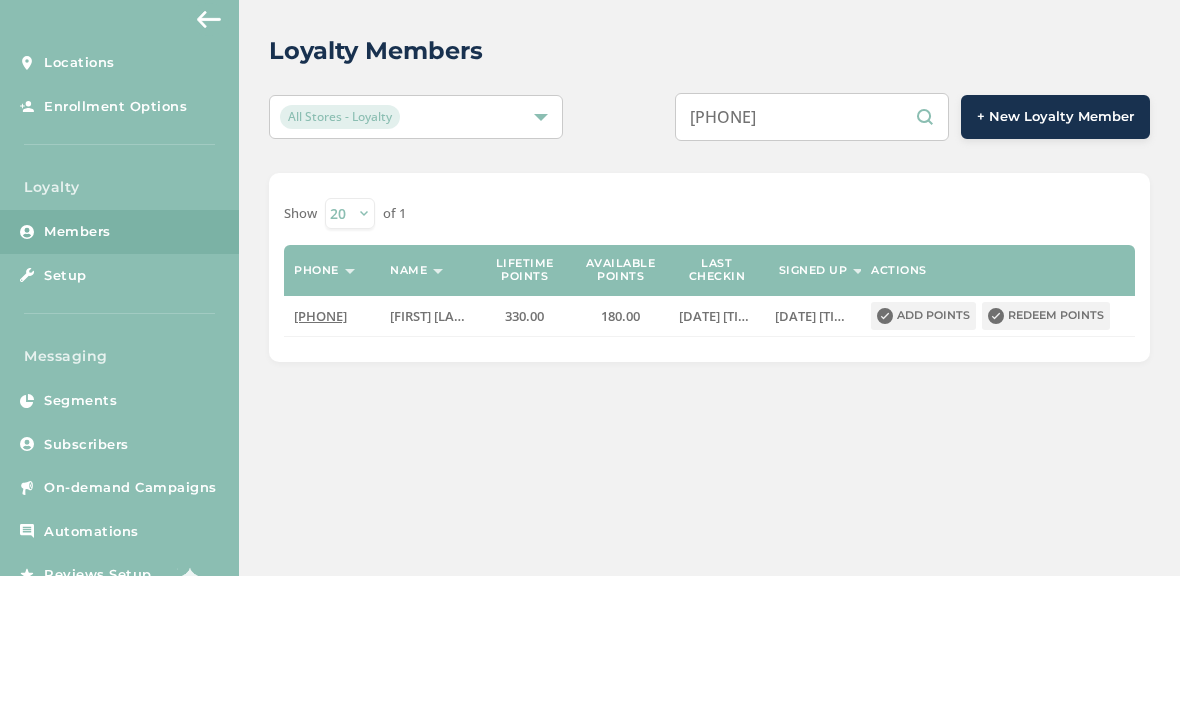 scroll, scrollTop: 135, scrollLeft: 0, axis: vertical 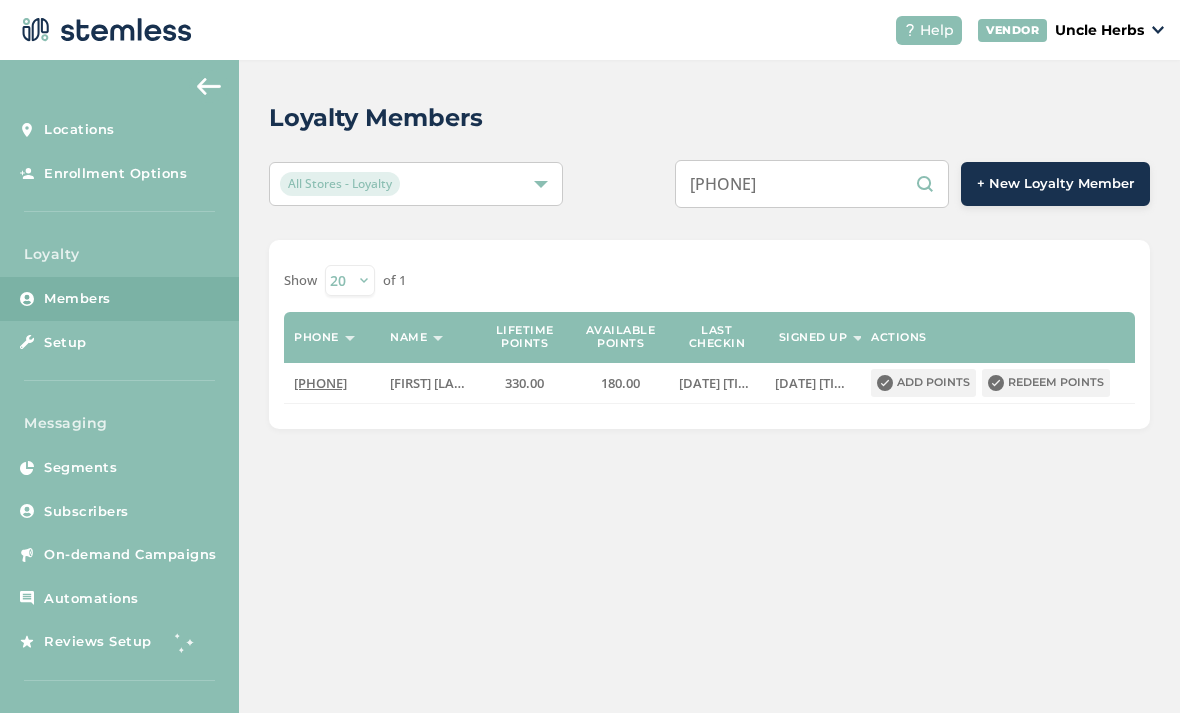 click on "Locations   Enrollment Options   Loyalty   Members   Setup   Messaging   Segments   Subscribers   On-demand Campaigns   Automations   Reviews Setup   Other   Settings" at bounding box center [119, 386] 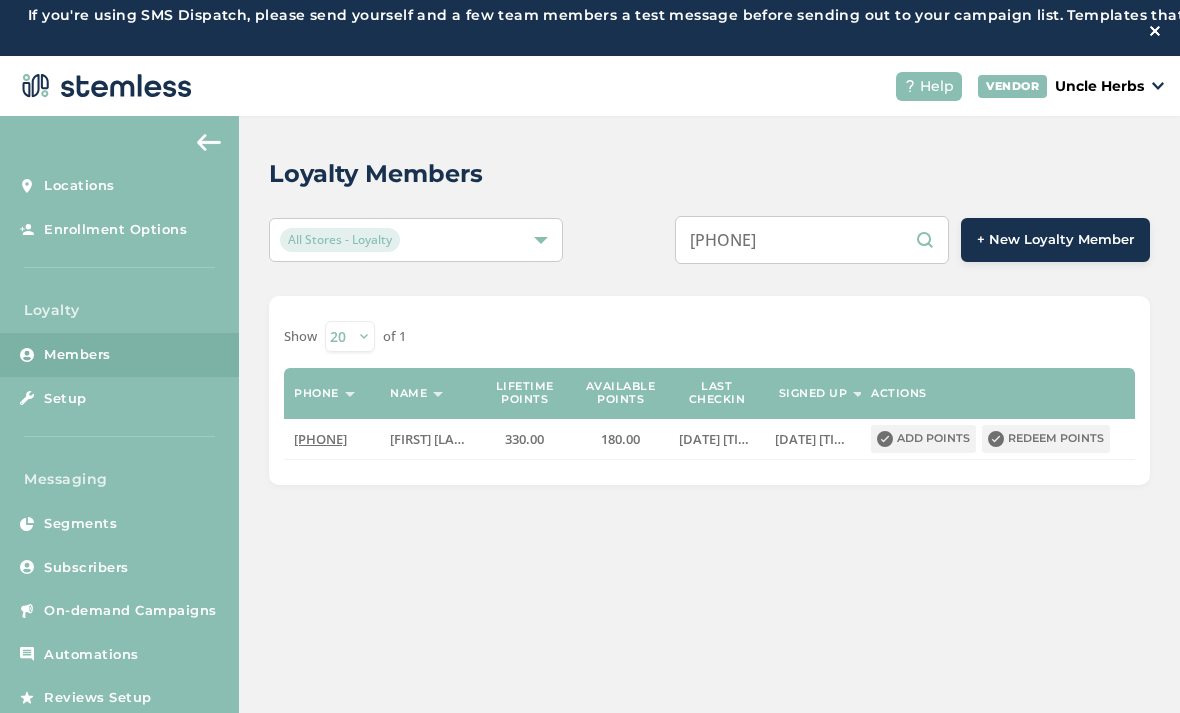 scroll, scrollTop: 0, scrollLeft: 0, axis: both 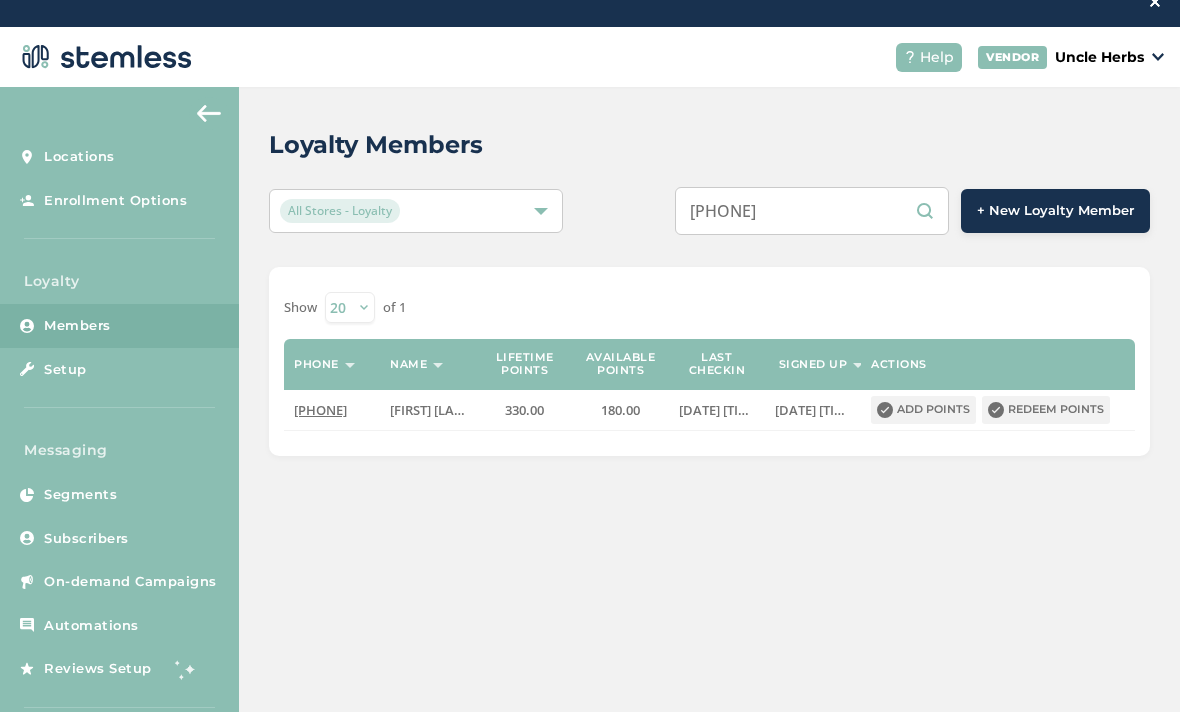 click on "[PHONE]" at bounding box center (812, 212) 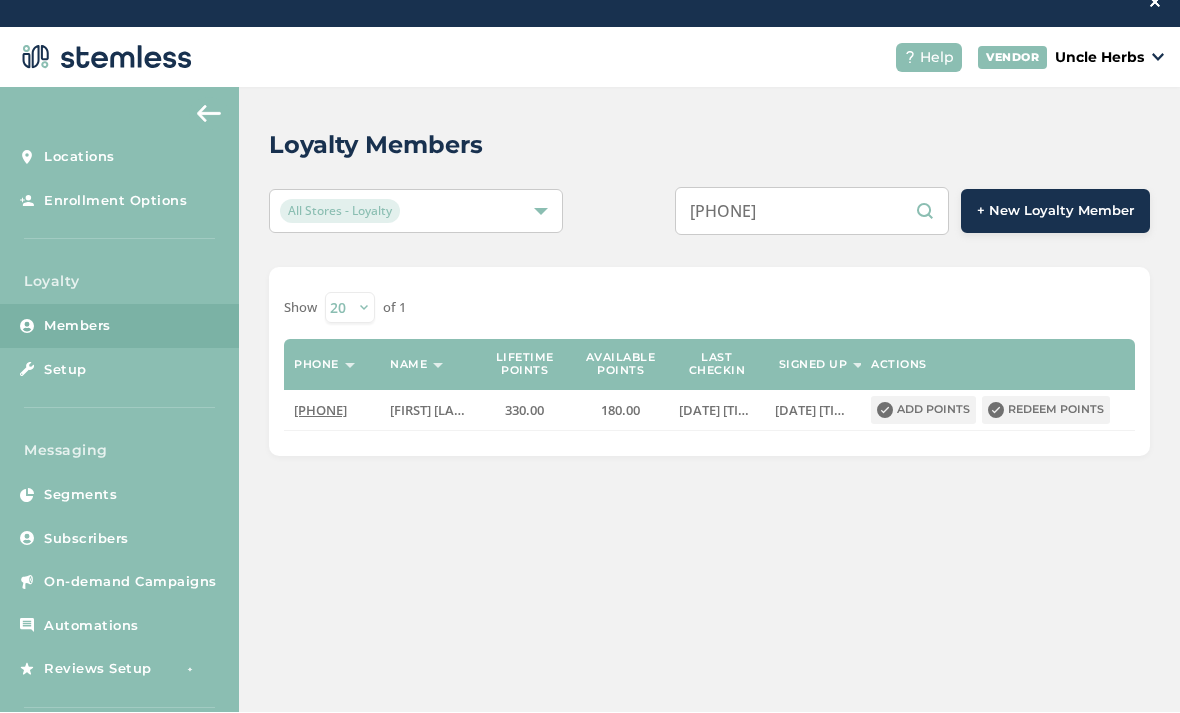 scroll, scrollTop: 43, scrollLeft: 0, axis: vertical 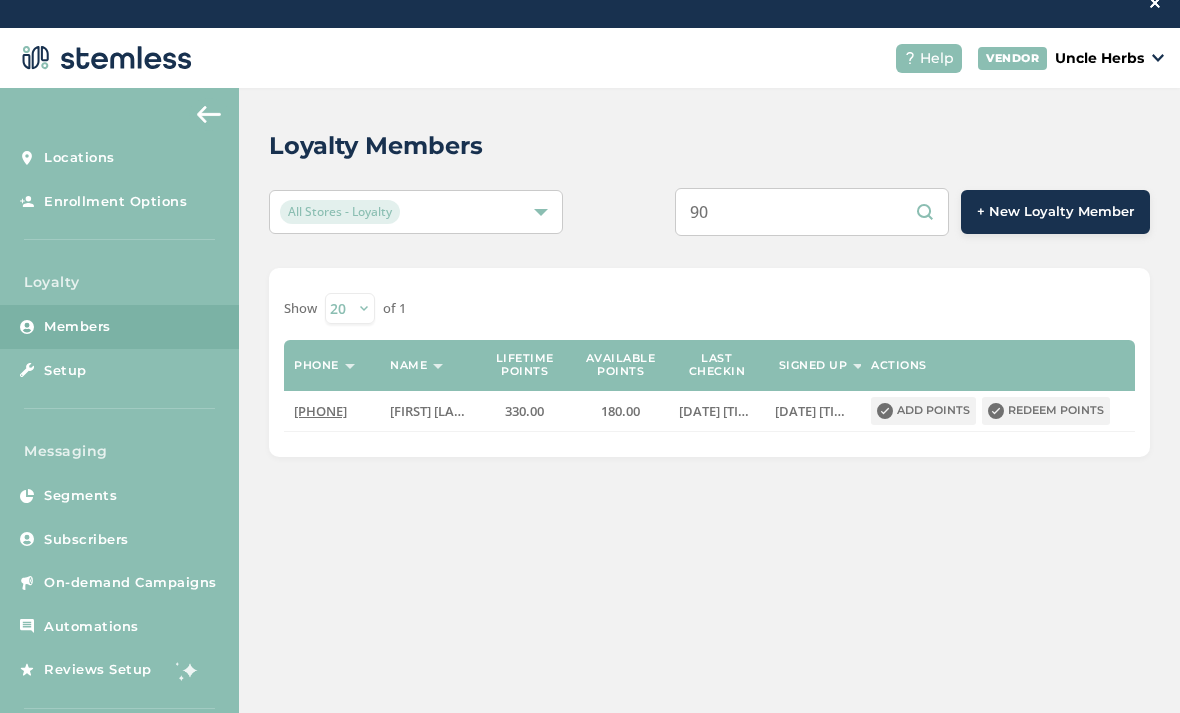 type on "9" 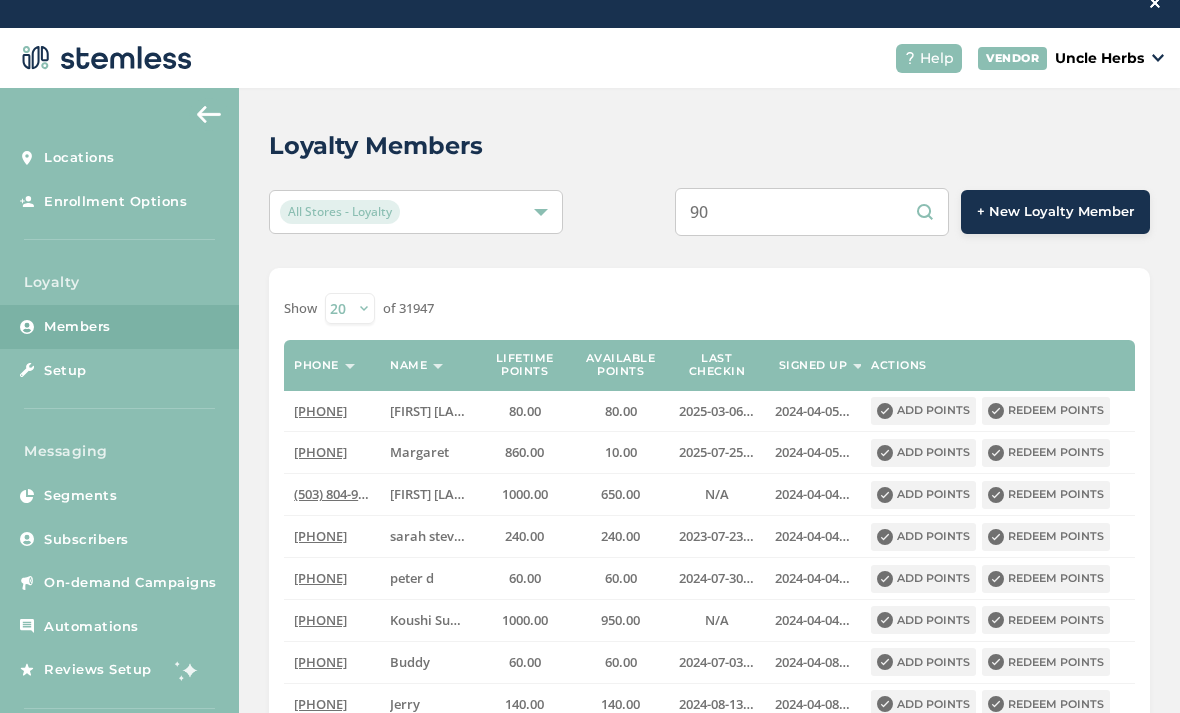 type on "9" 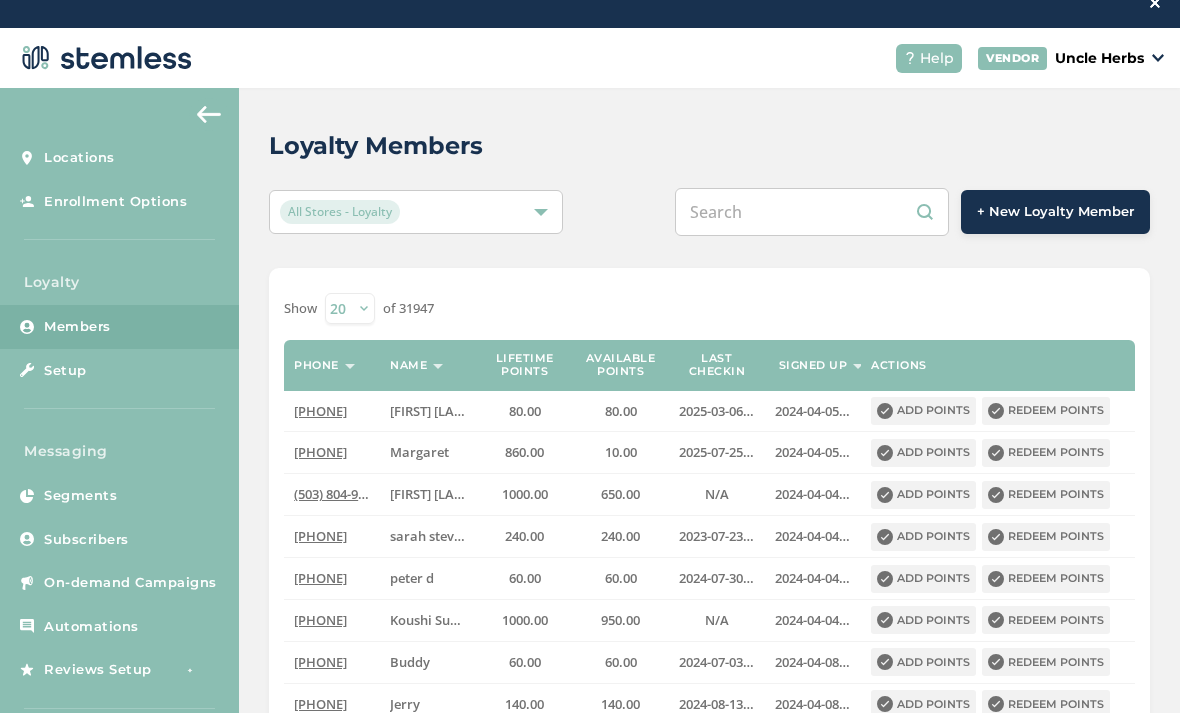 click on "[PHONE] [FIRST] [LAST]" at bounding box center [709, 719] 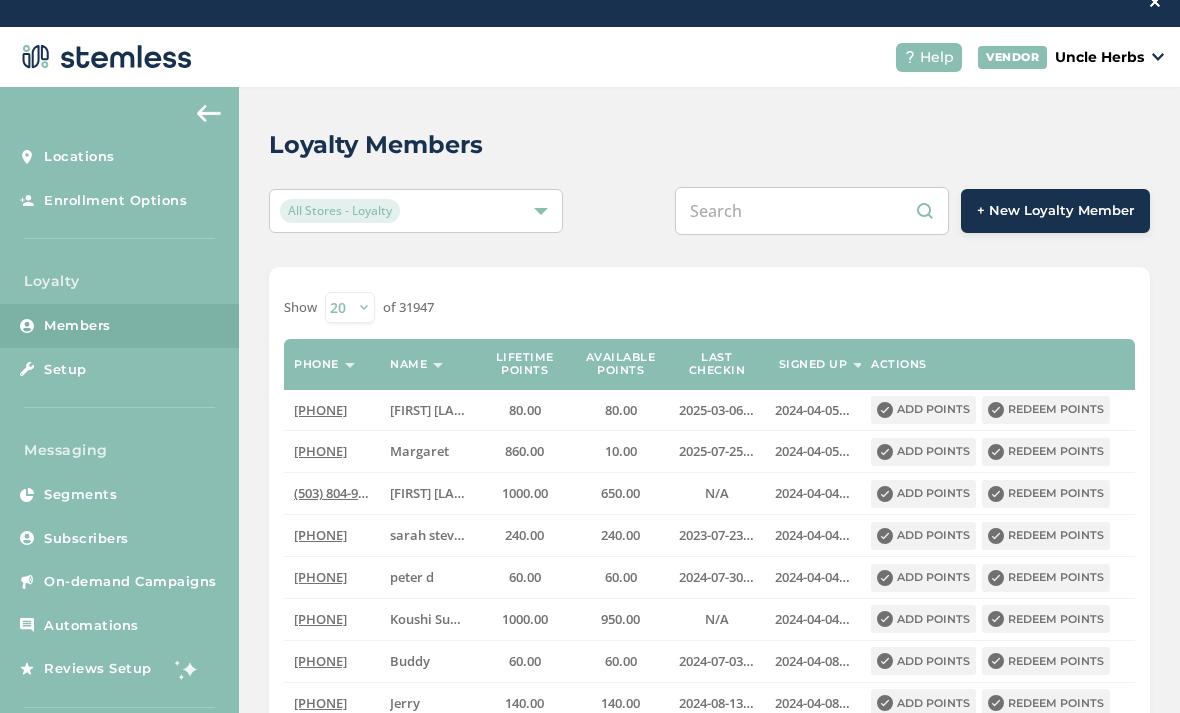 scroll, scrollTop: 44, scrollLeft: 0, axis: vertical 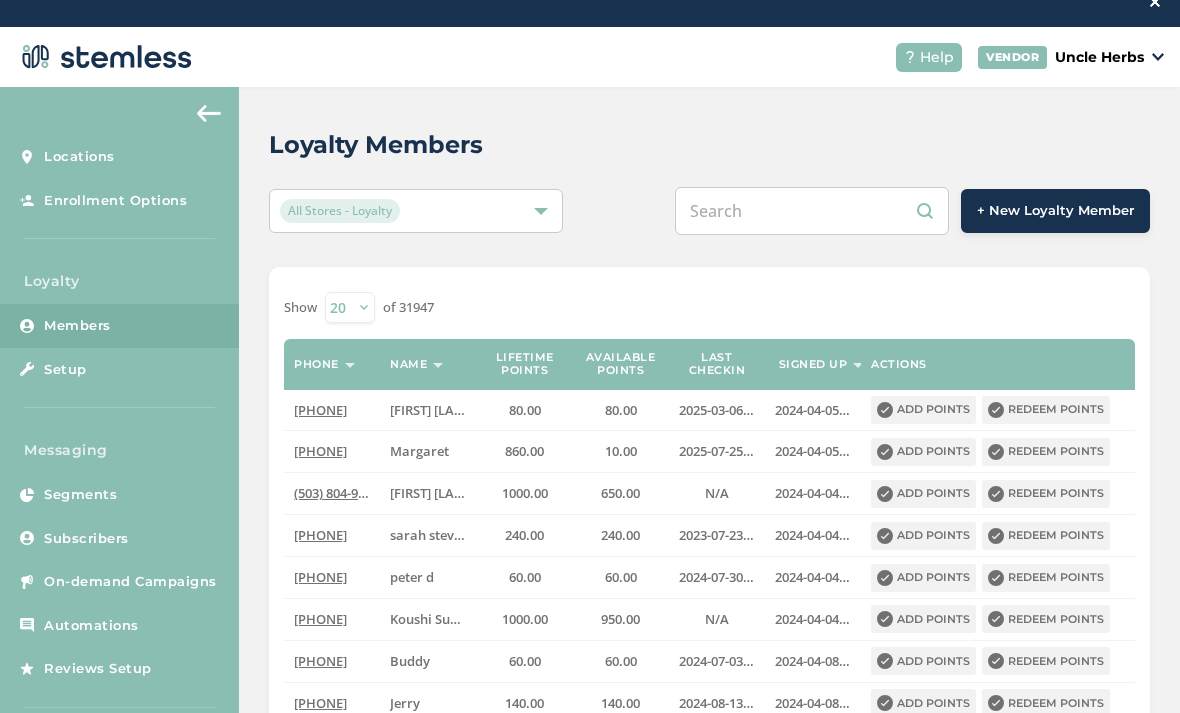 click at bounding box center (812, 211) 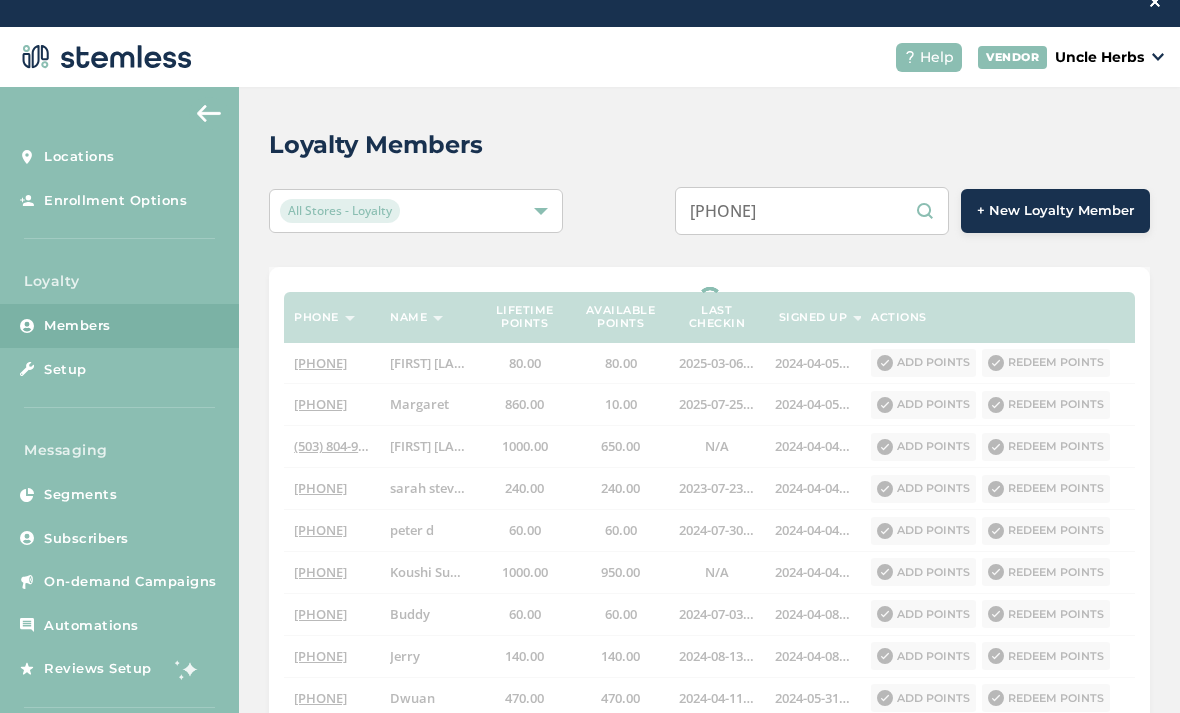 scroll, scrollTop: 44, scrollLeft: 0, axis: vertical 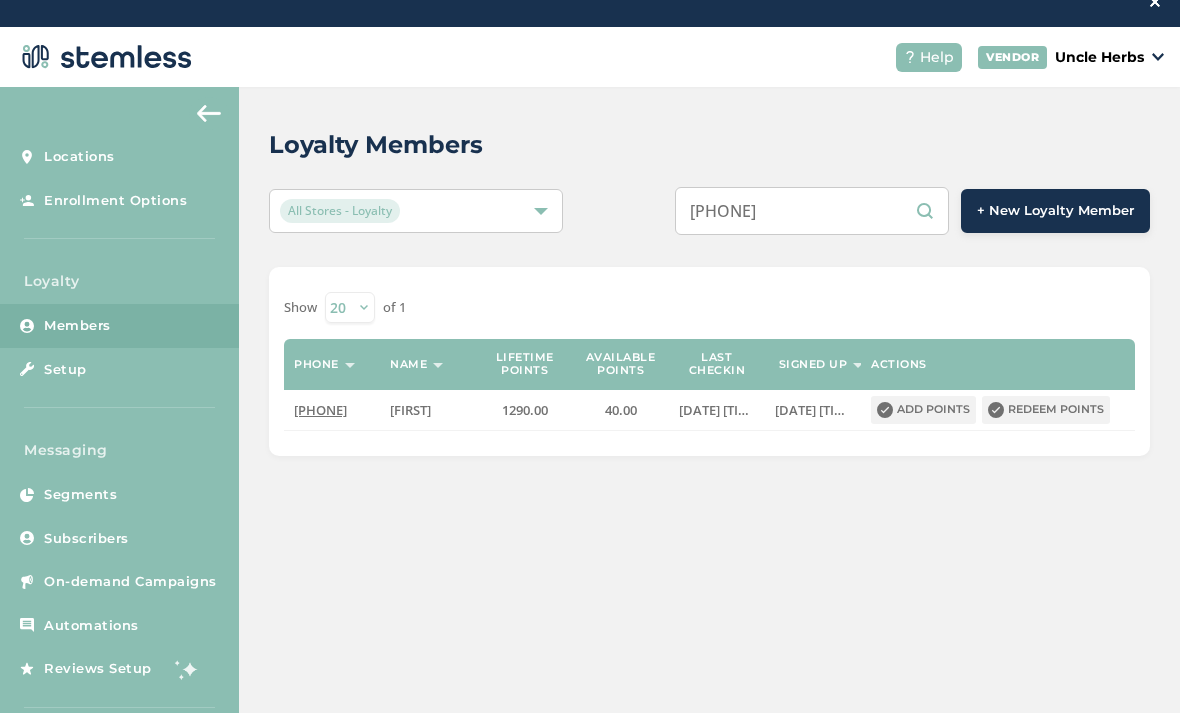 click on "[PHONE]" at bounding box center (812, 211) 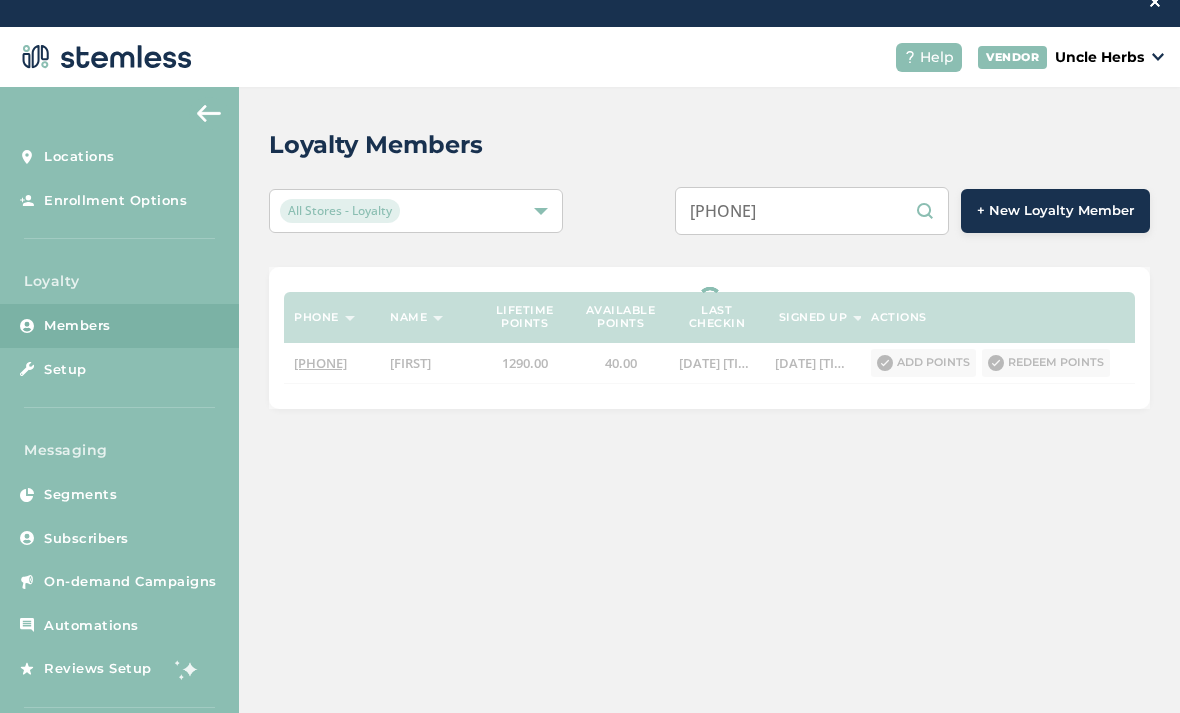 type on "[PHONE]" 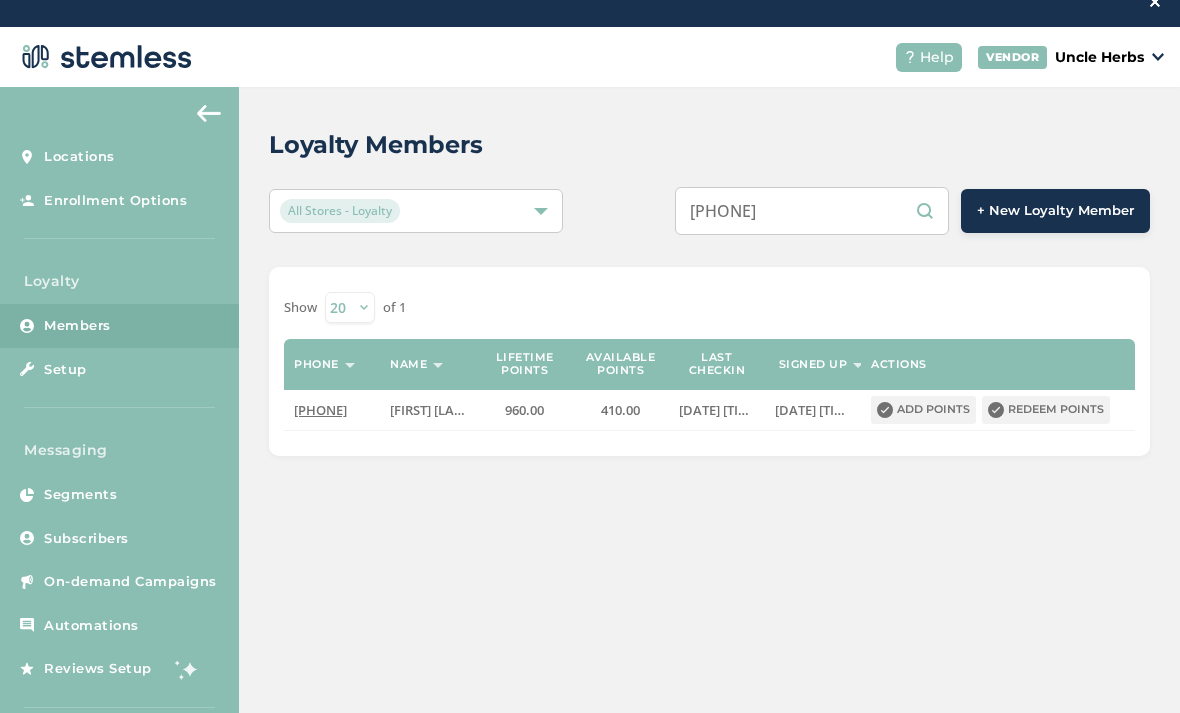 click on "Redeem points" at bounding box center [1046, 410] 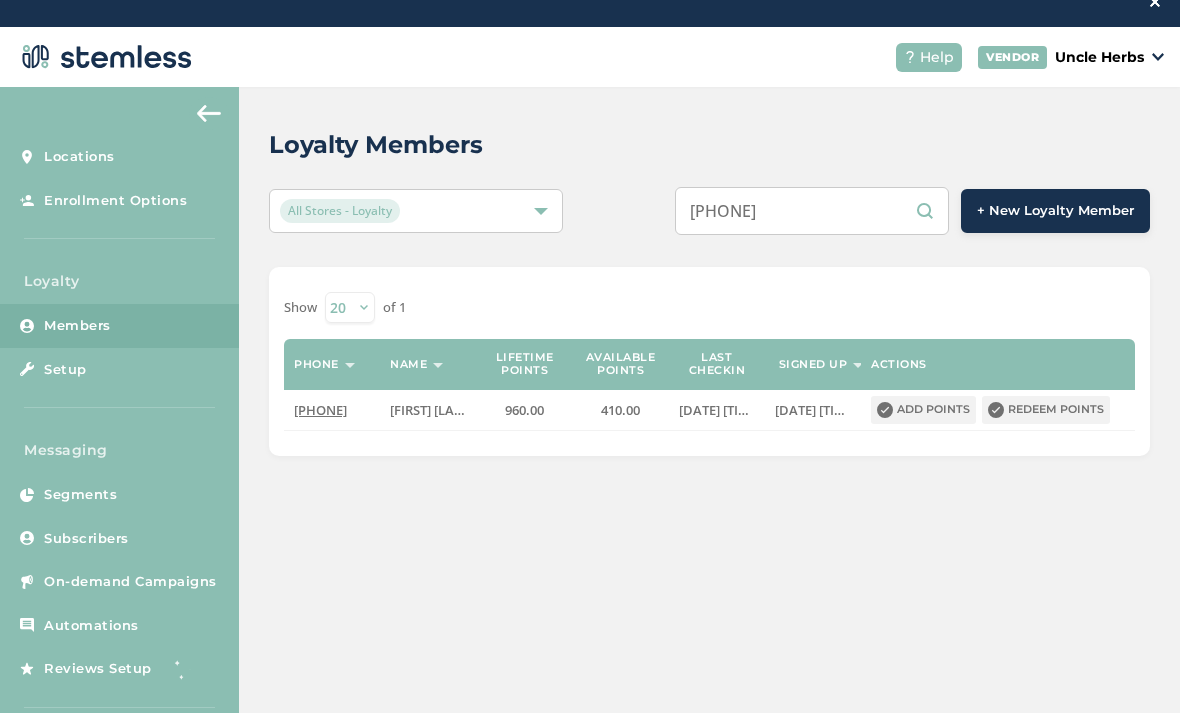 scroll, scrollTop: 0, scrollLeft: 0, axis: both 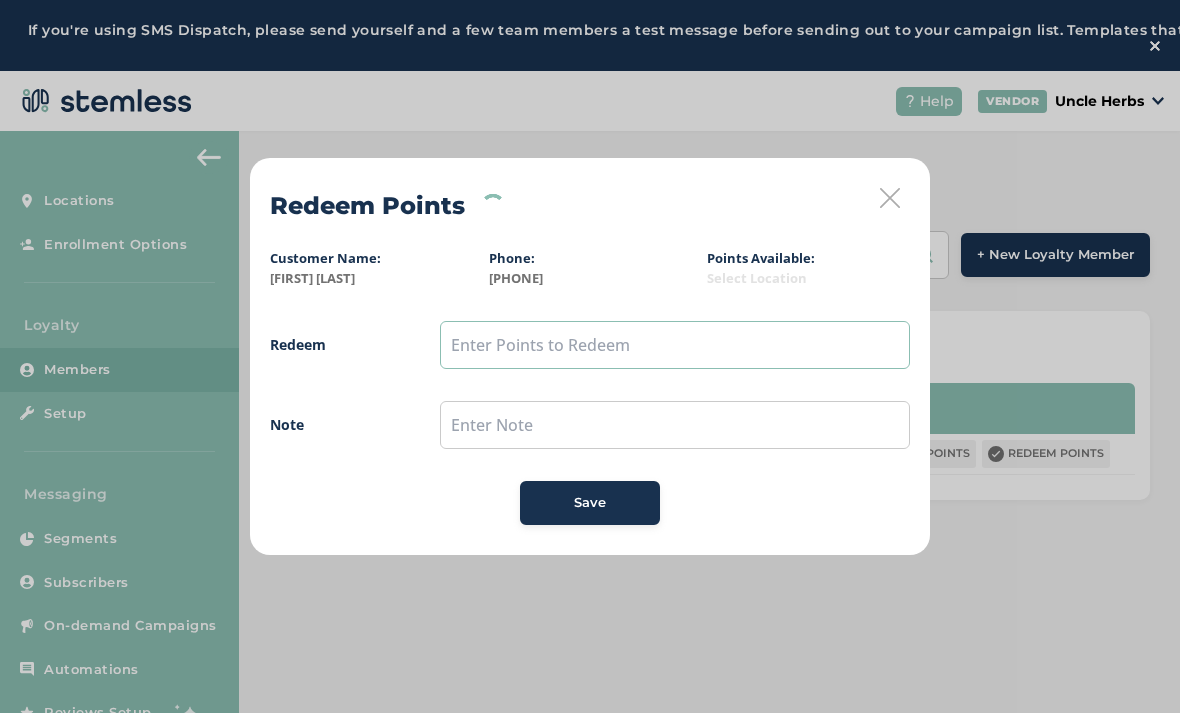 click at bounding box center [675, 345] 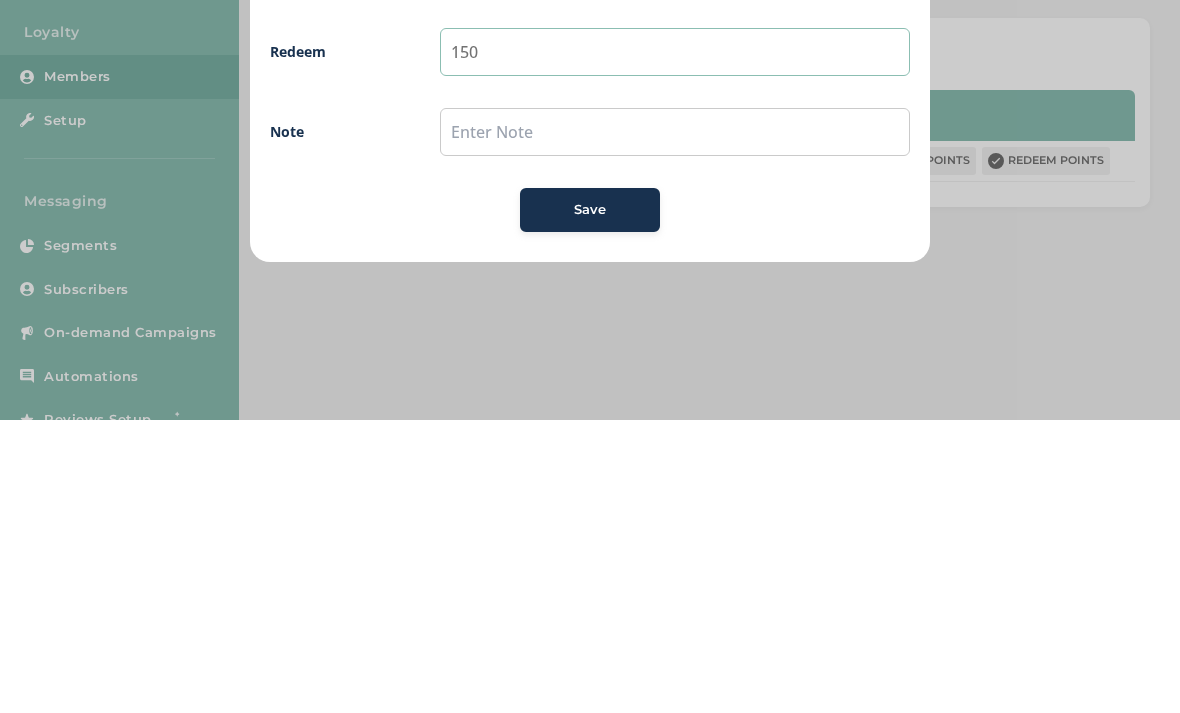 type on "150" 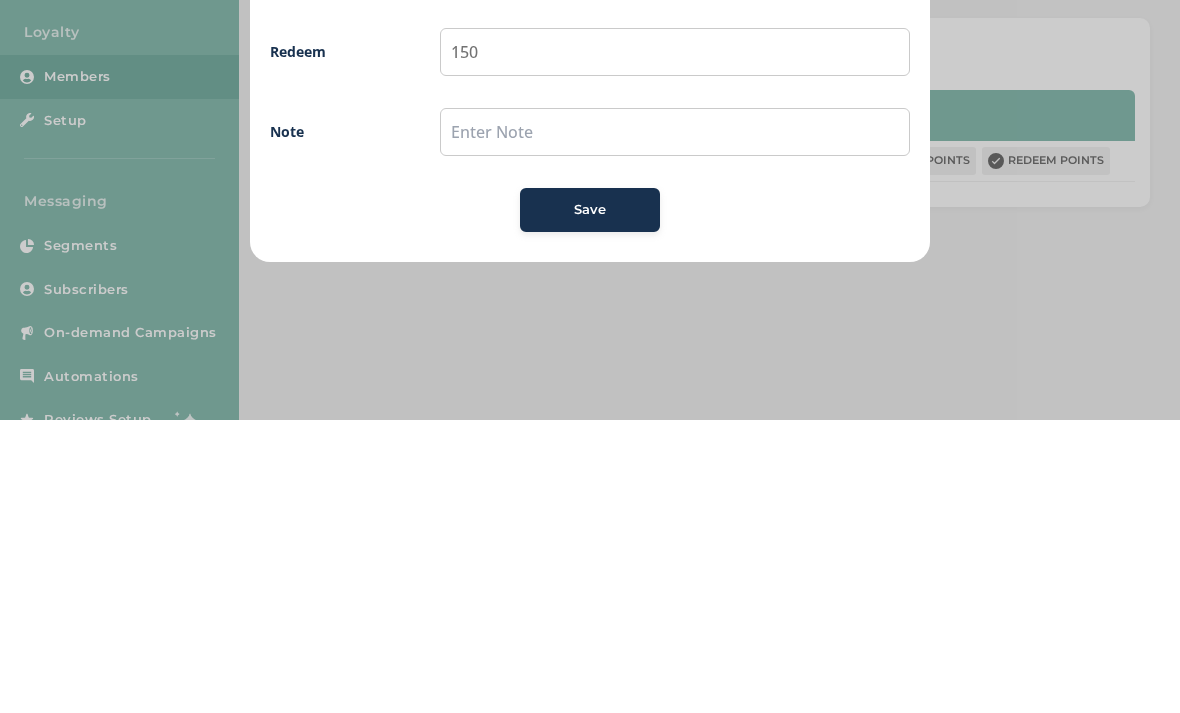 click on "Save" at bounding box center [590, 503] 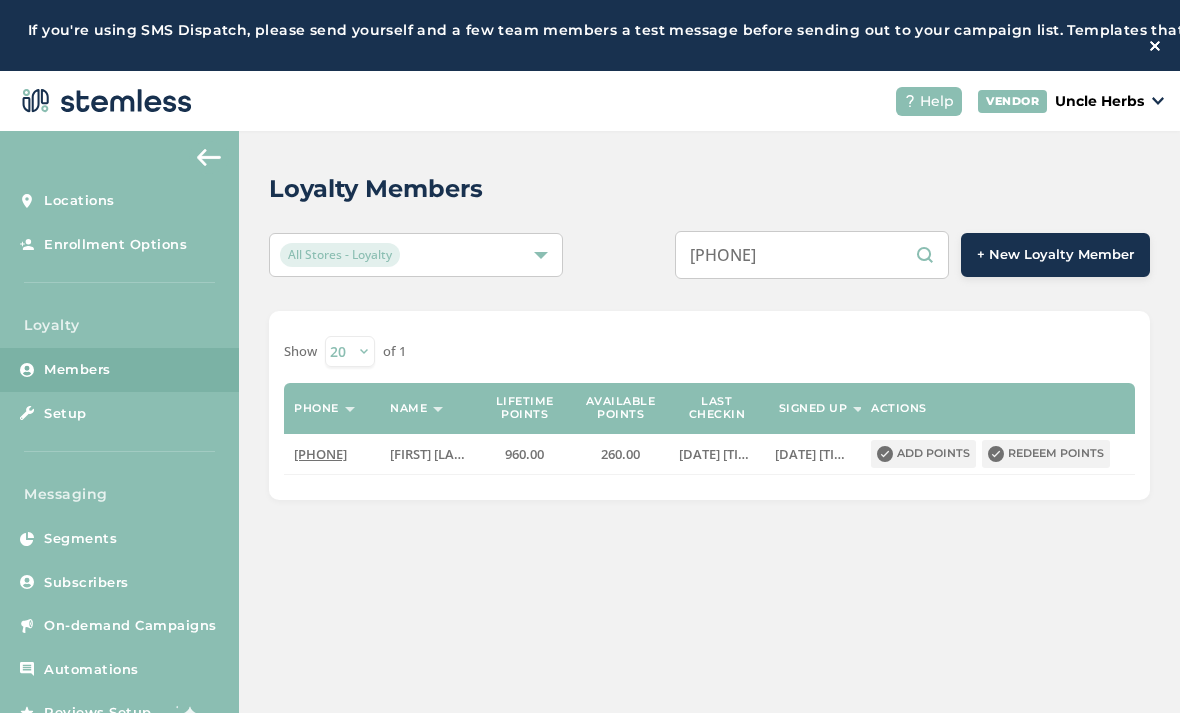 click on "[PHONE]" at bounding box center [812, 255] 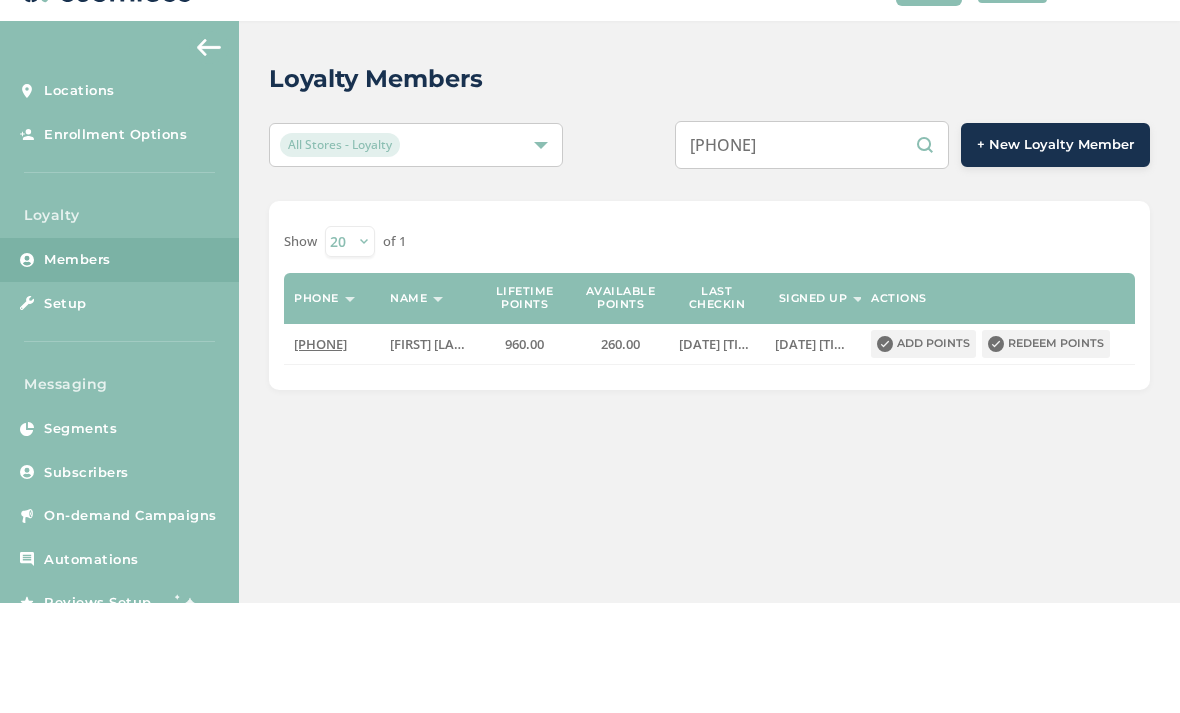 click on "[PHONE] [FIRST] [LAST]" at bounding box center [709, 405] 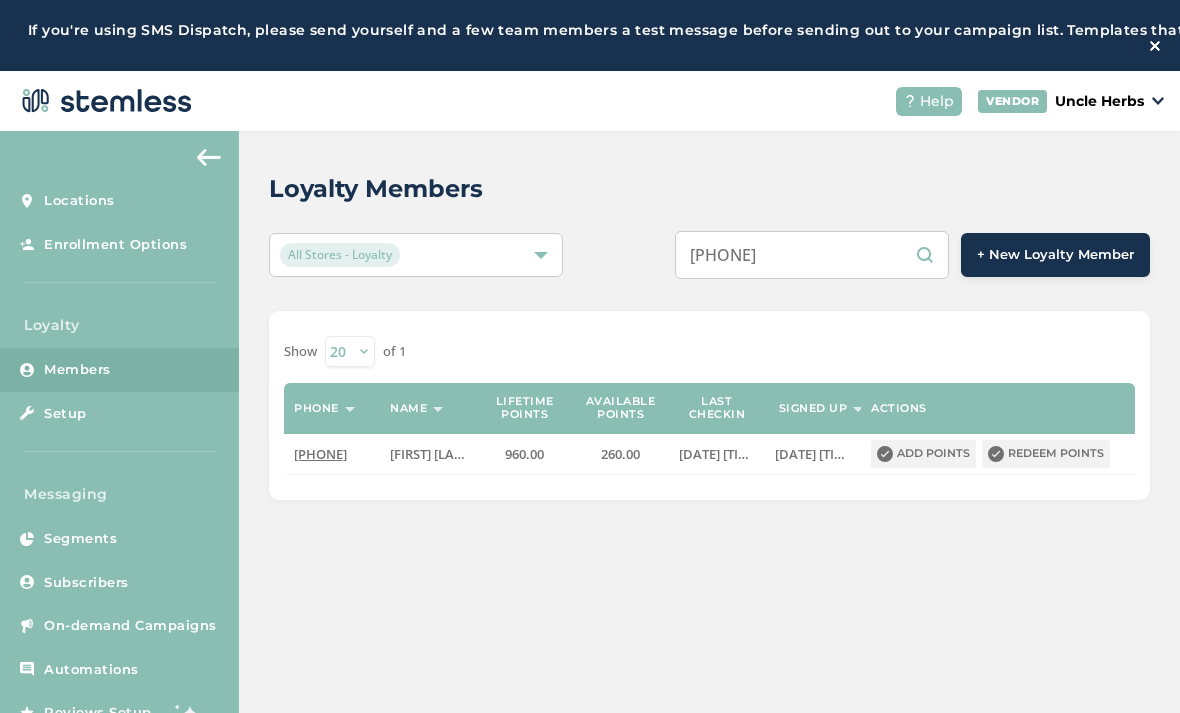 click on "Redeem points" at bounding box center [1046, 454] 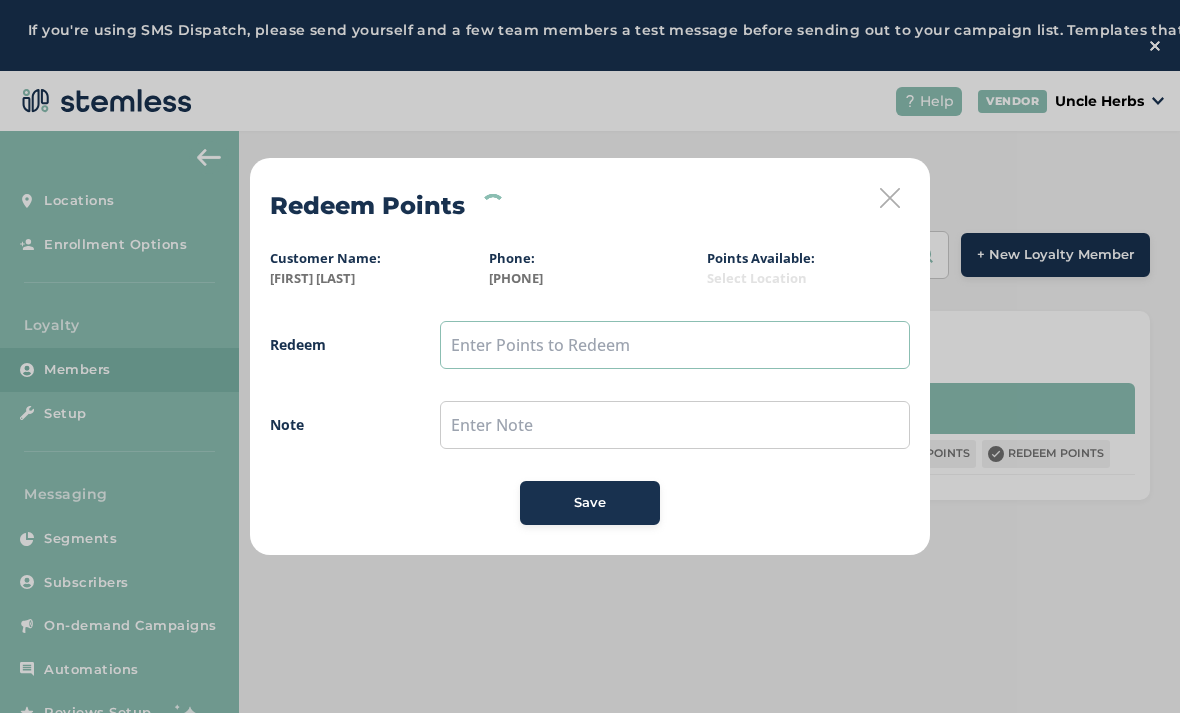 click at bounding box center (675, 345) 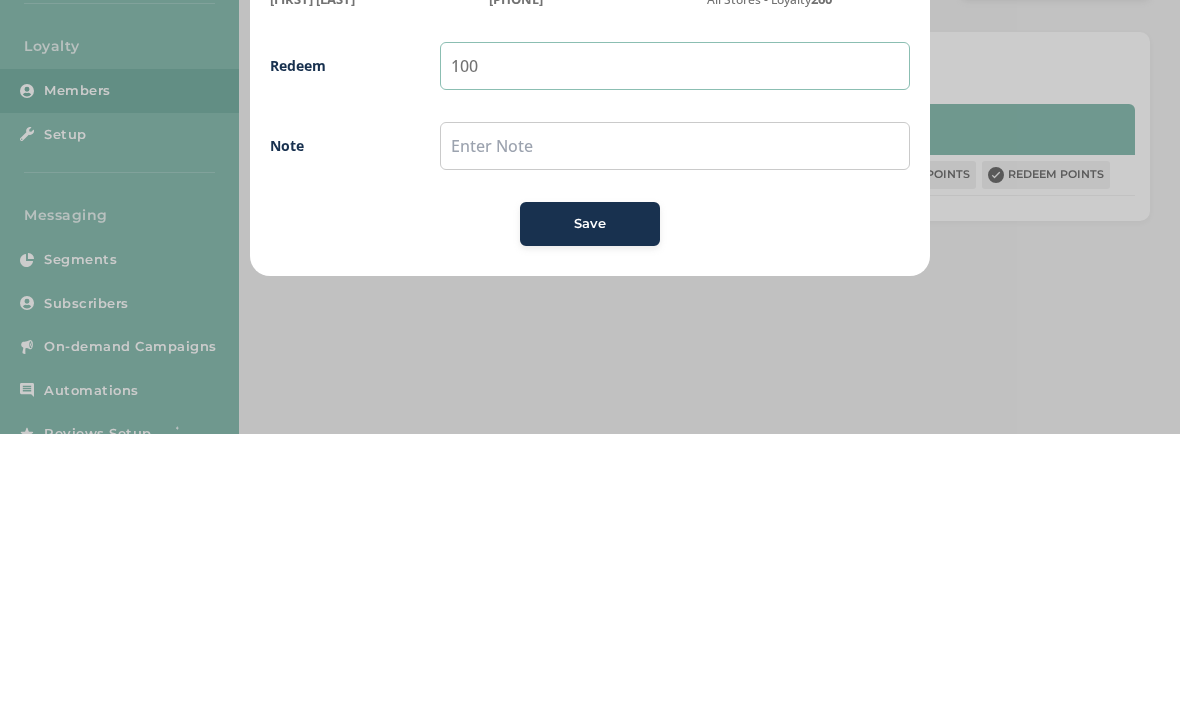 type on "100" 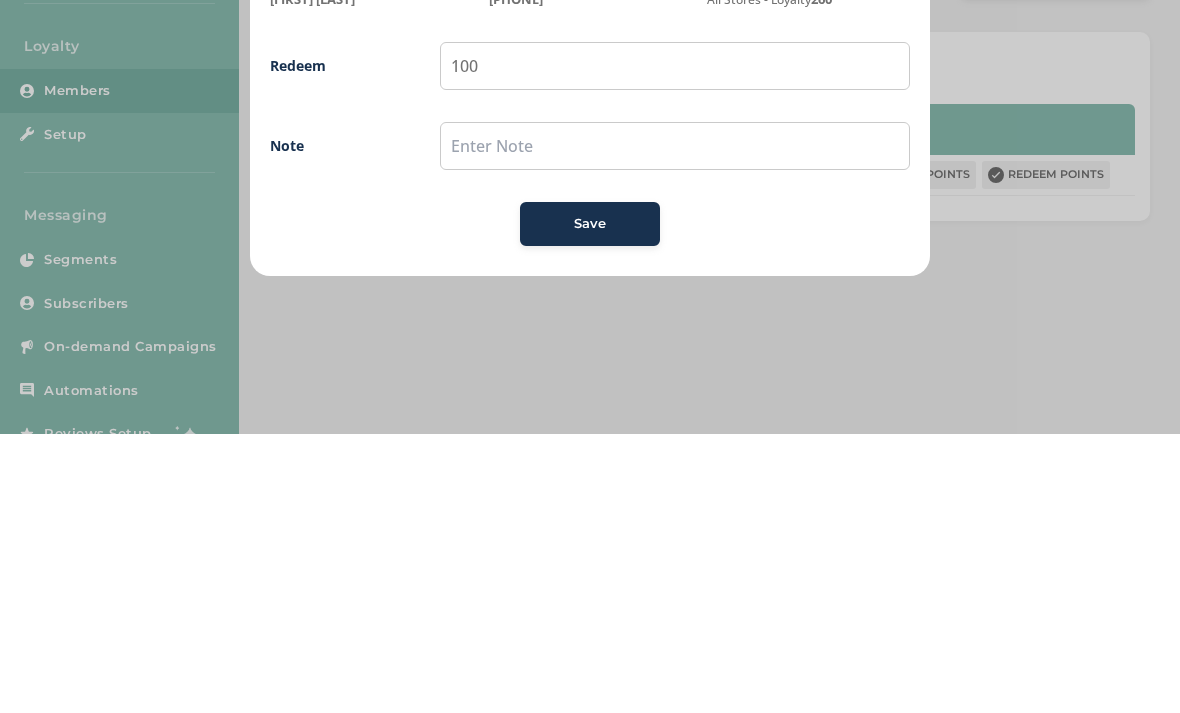 click on "Save" at bounding box center [590, 503] 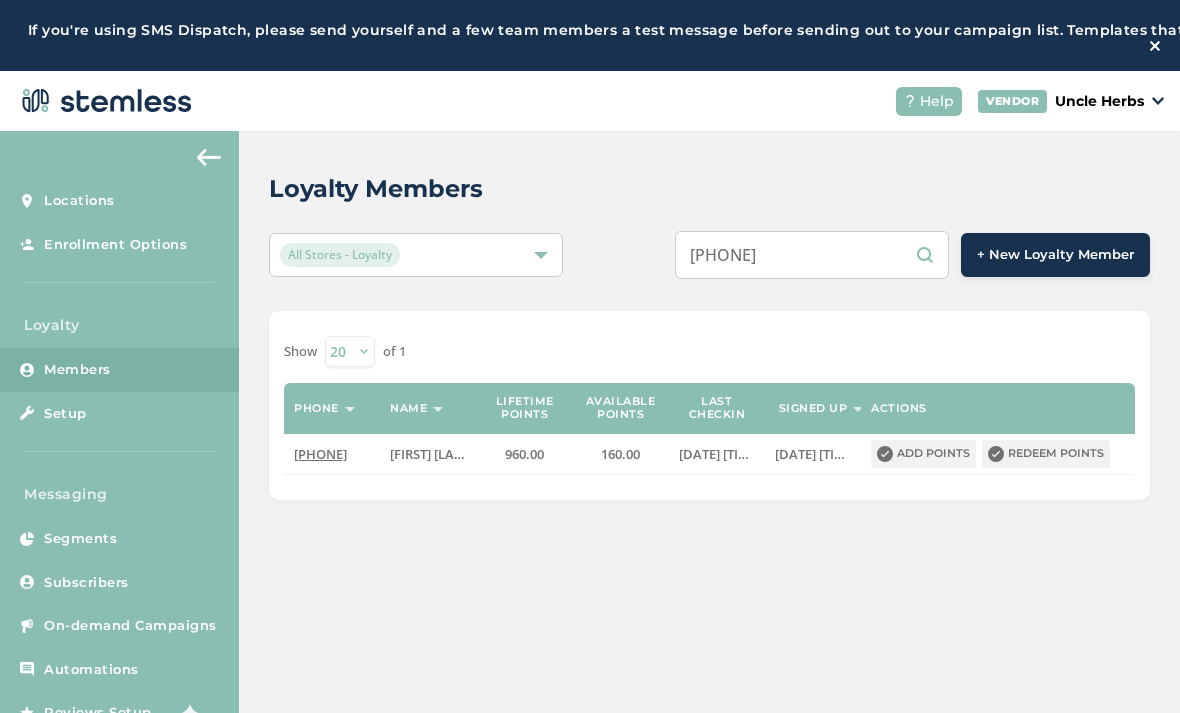 click on "[PHONE]" at bounding box center [812, 255] 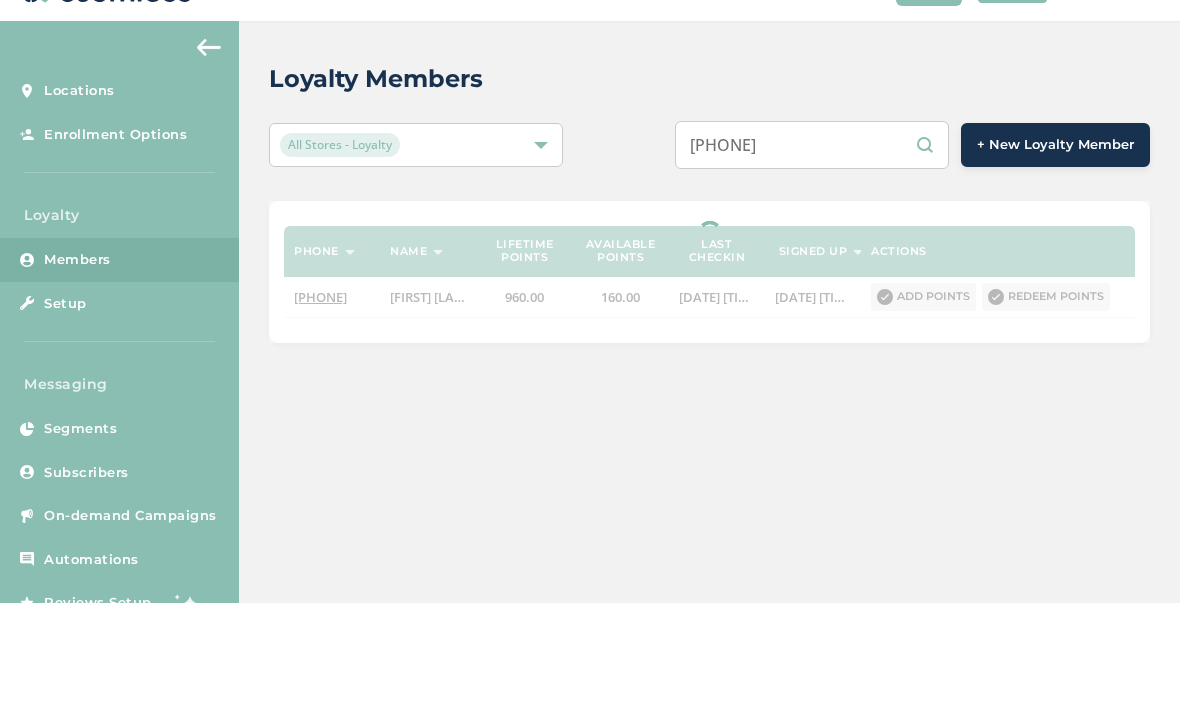 type on "[PHONE]" 